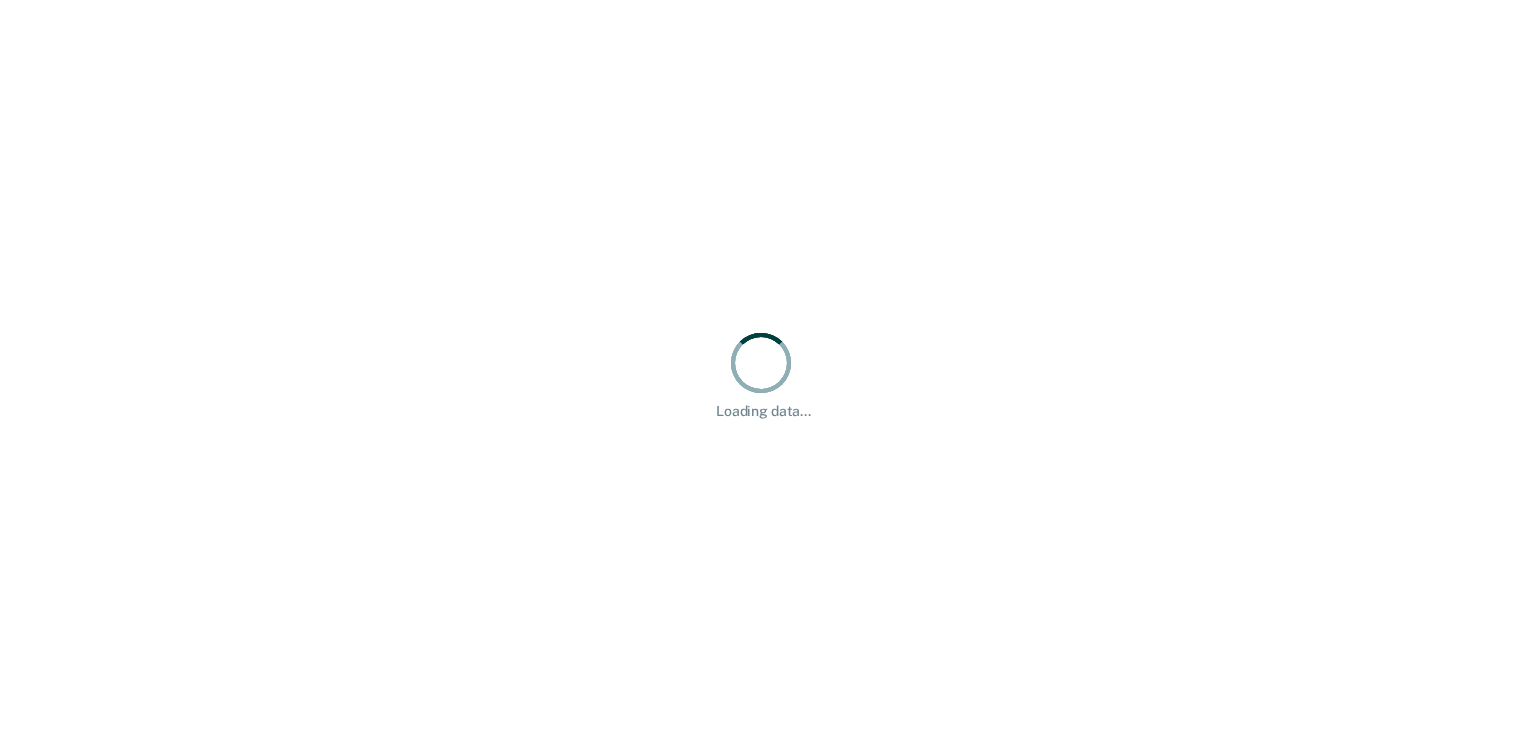 scroll, scrollTop: 0, scrollLeft: 0, axis: both 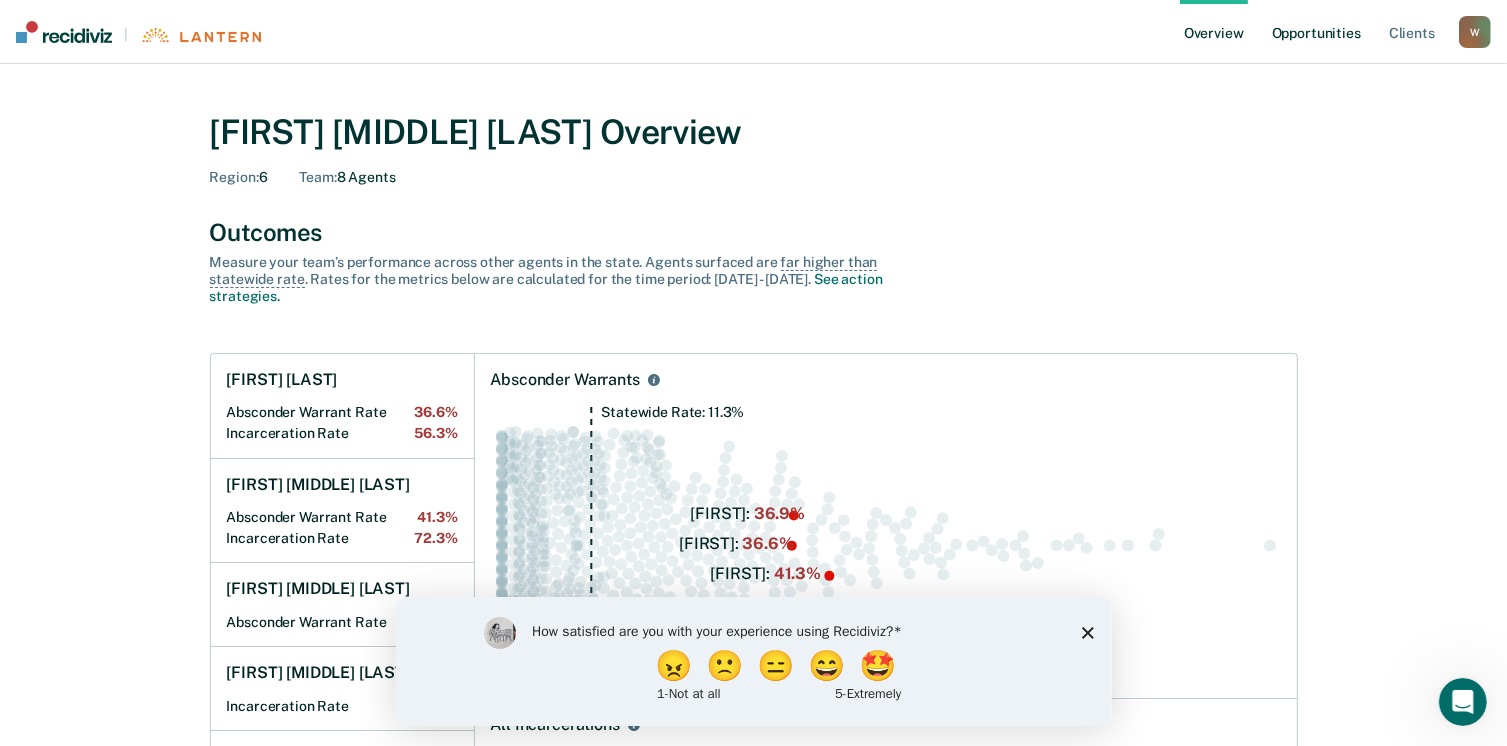click on "Opportunities" at bounding box center [1316, 32] 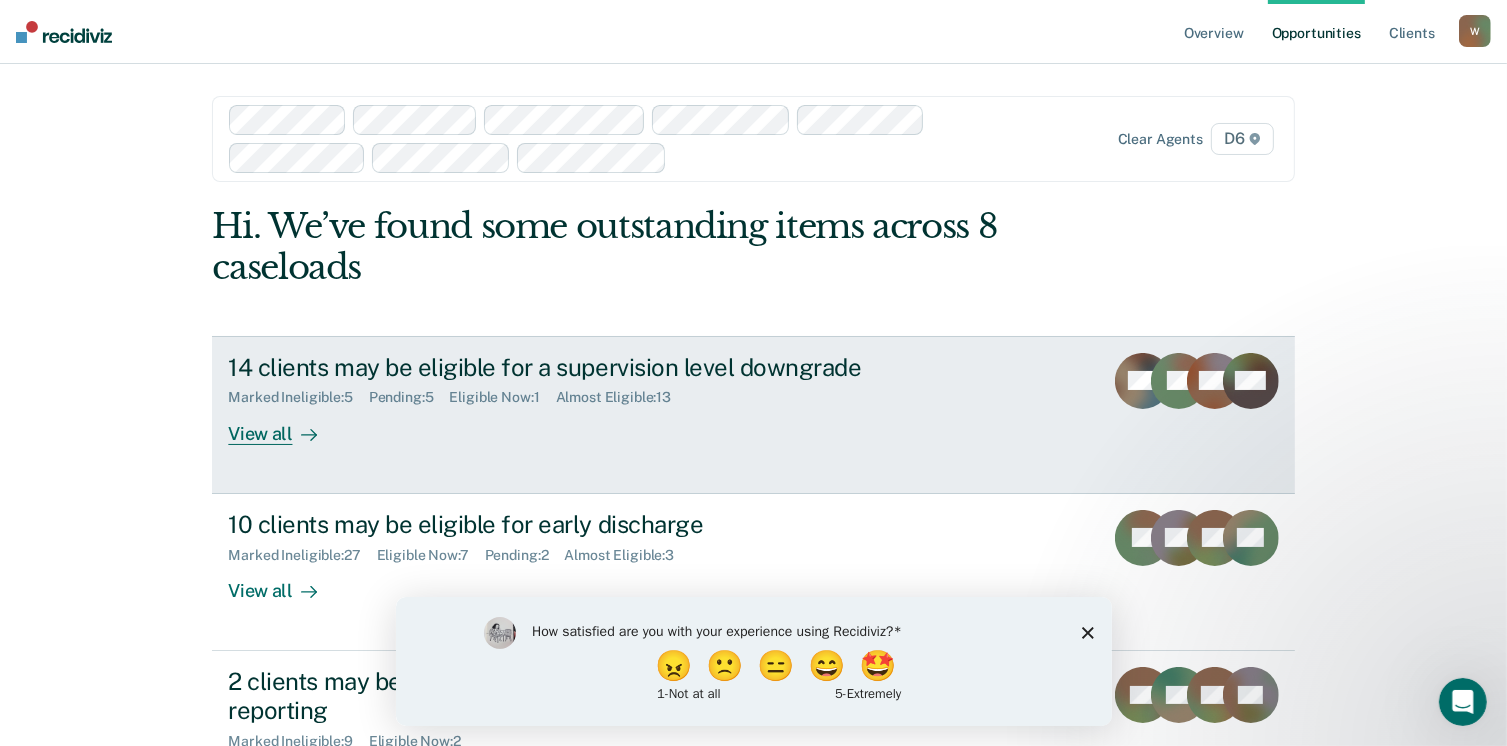 click on "View all" at bounding box center (284, 425) 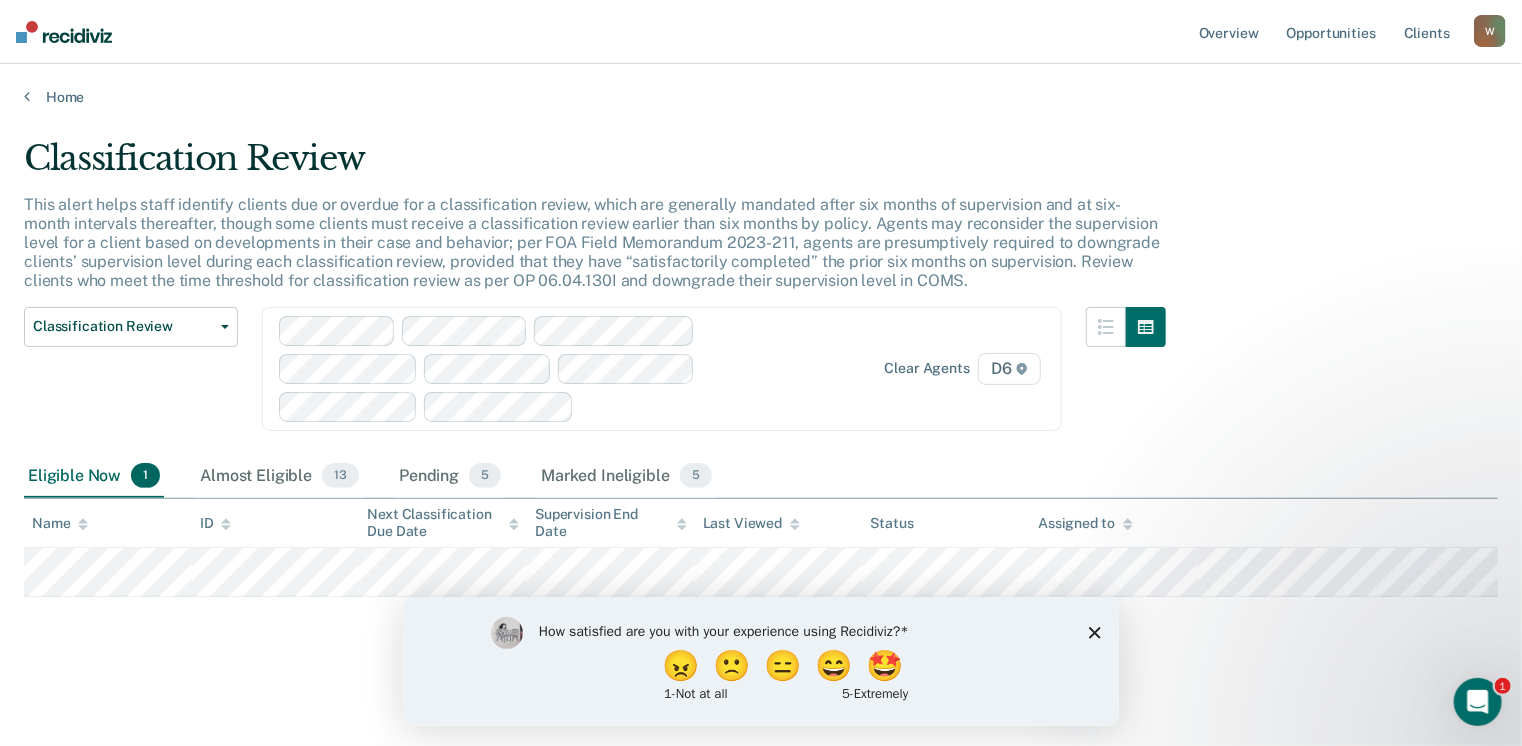 click 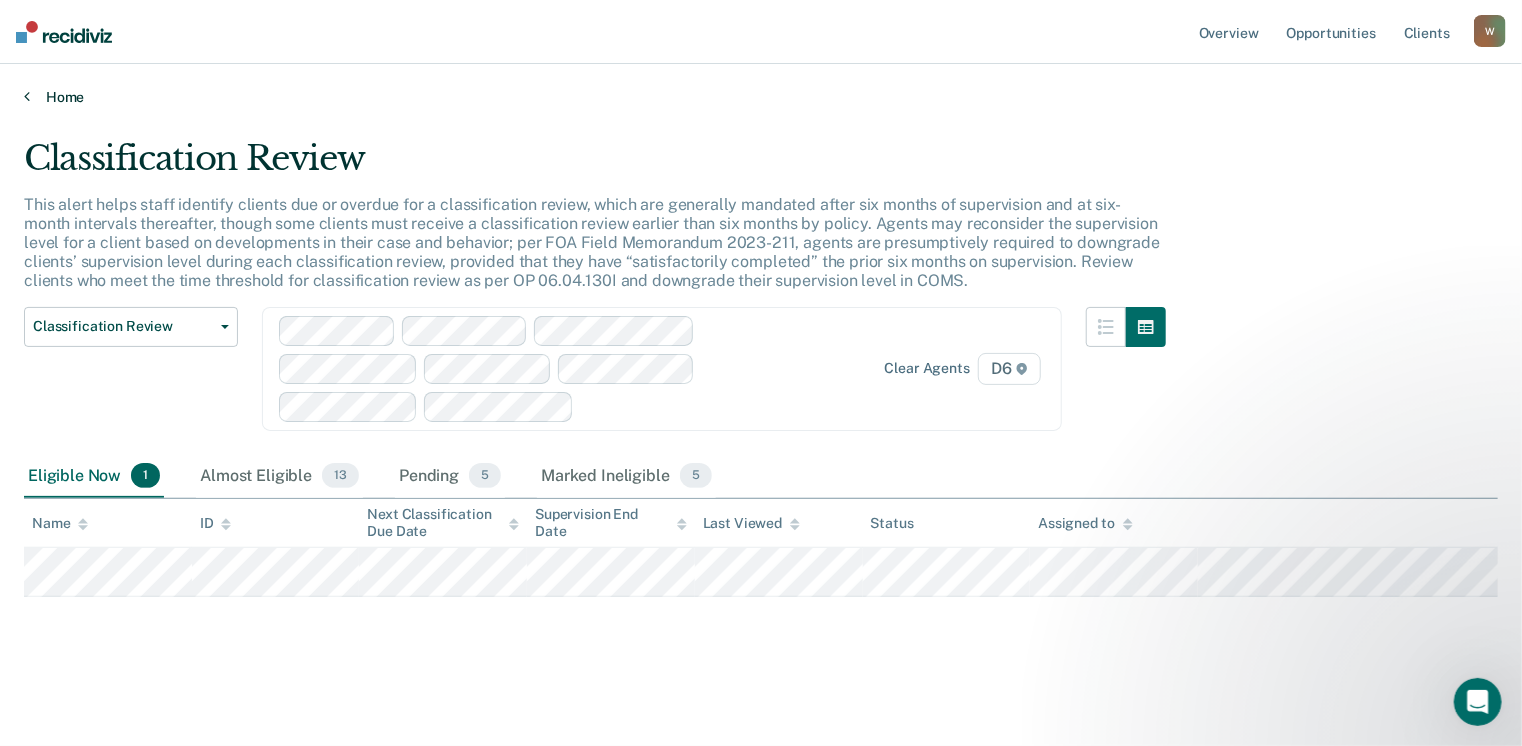 click on "Home" at bounding box center [761, 97] 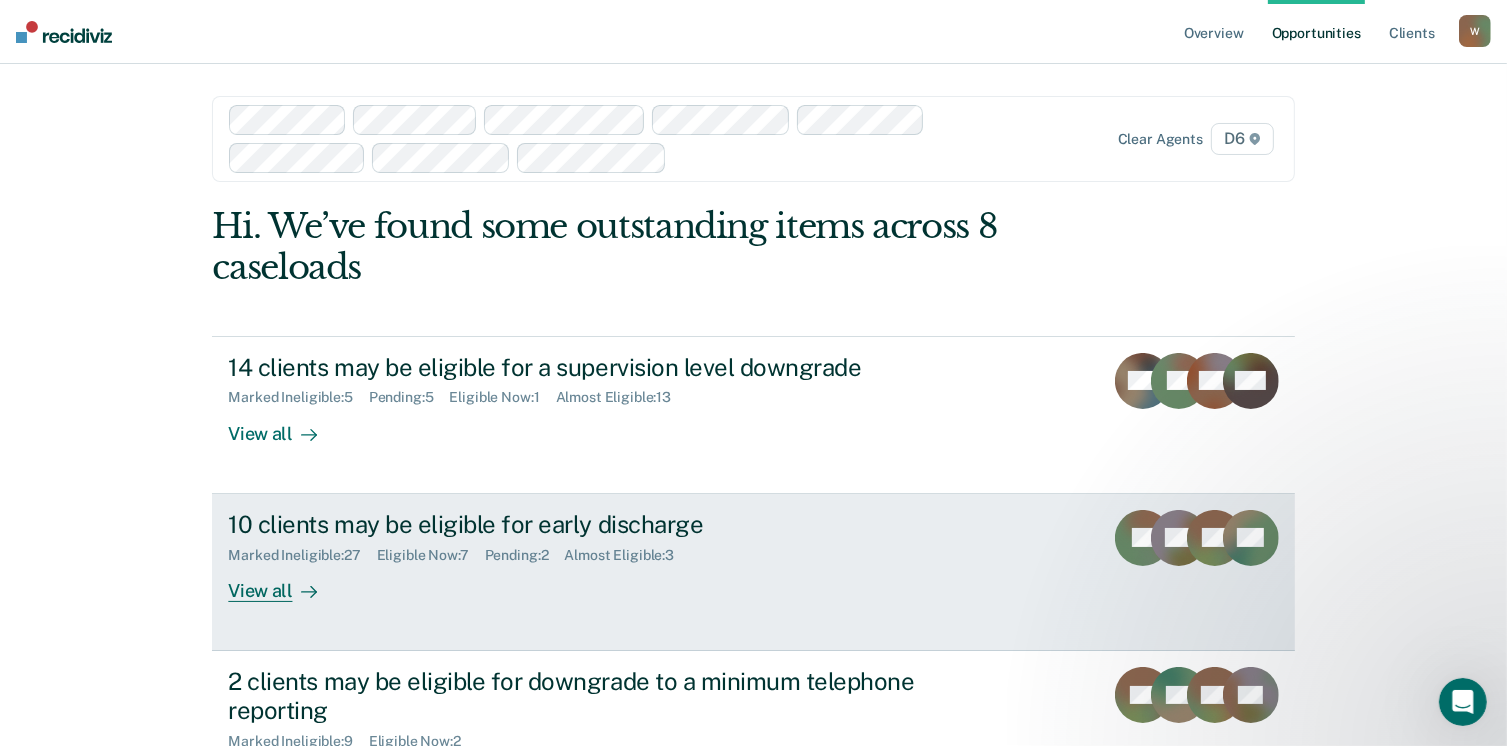 click on "View all" at bounding box center [284, 582] 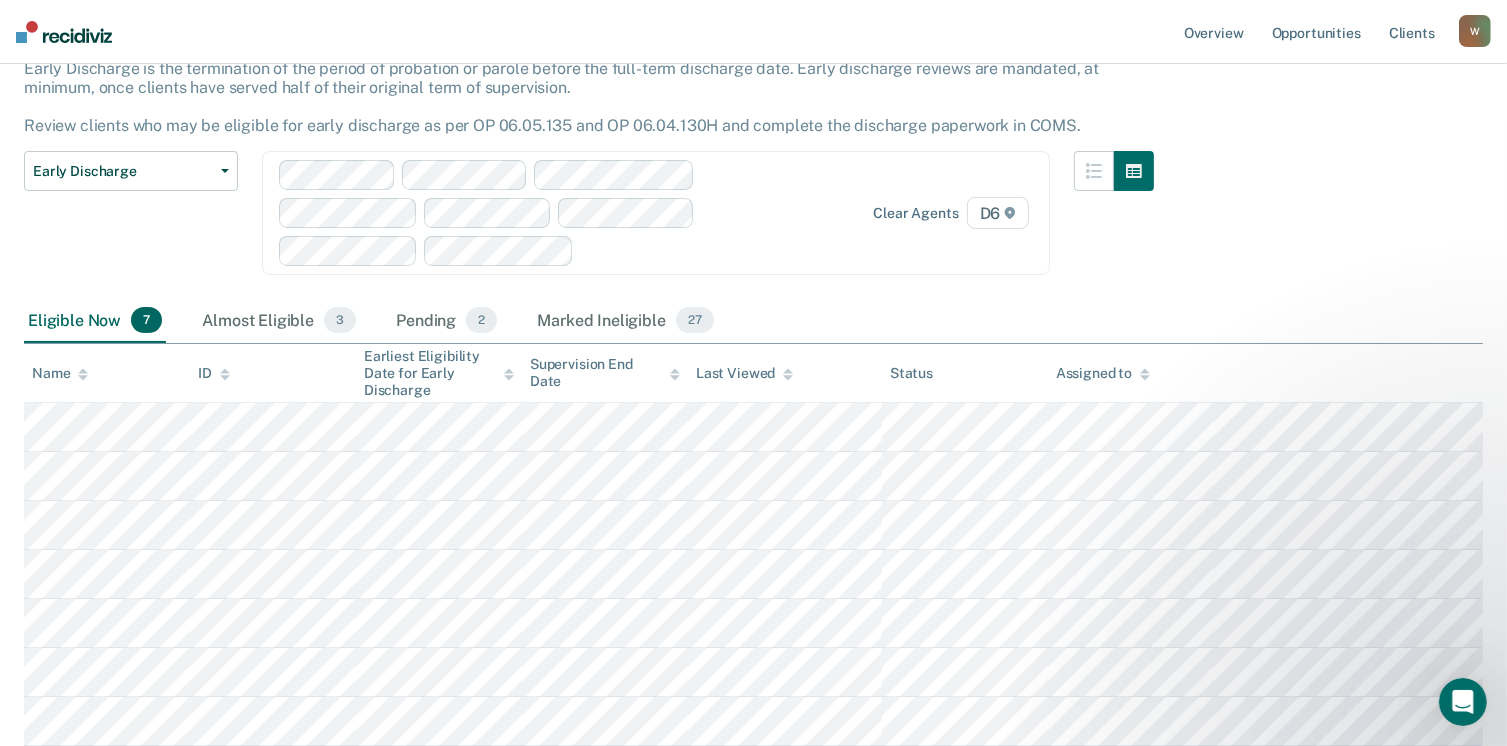 scroll, scrollTop: 160, scrollLeft: 0, axis: vertical 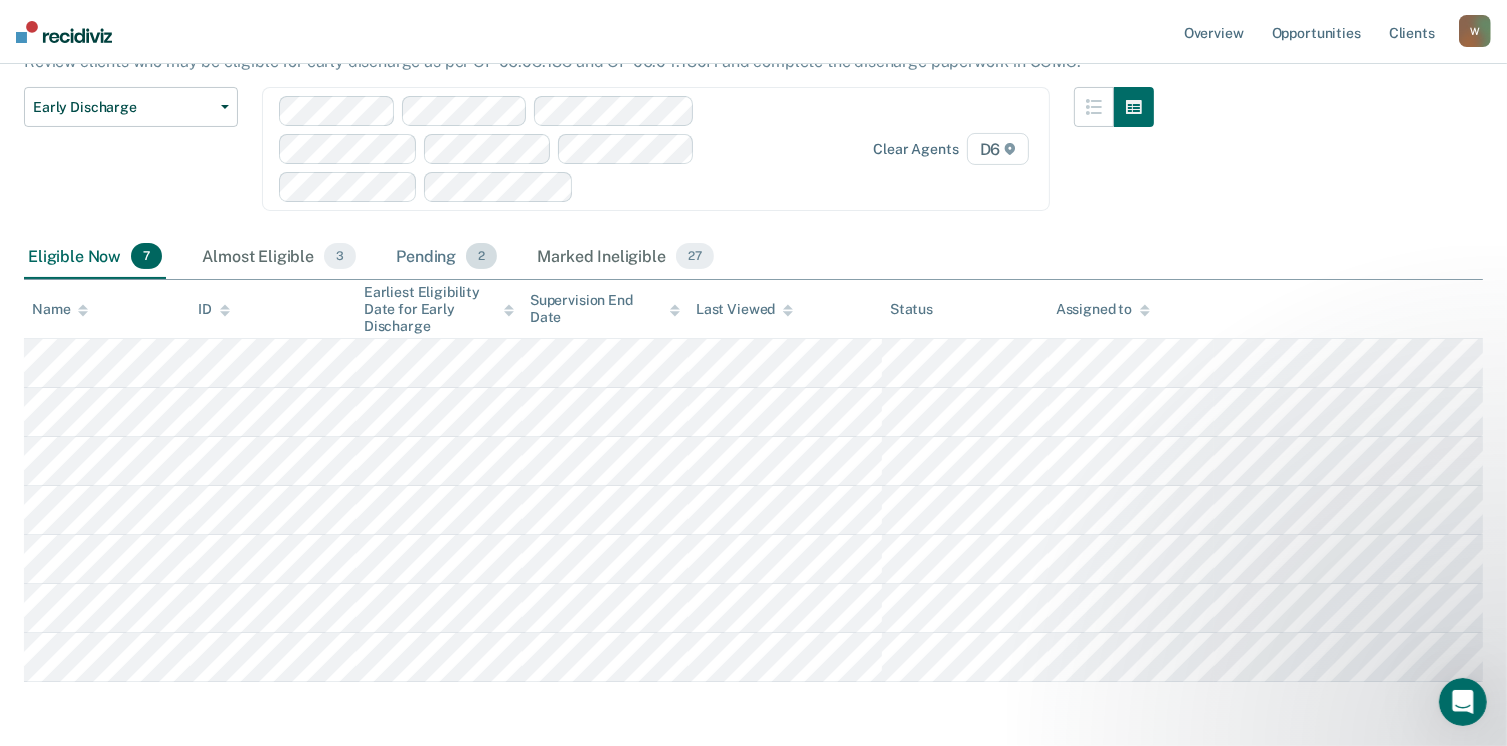 click on "Pending 2" at bounding box center [446, 257] 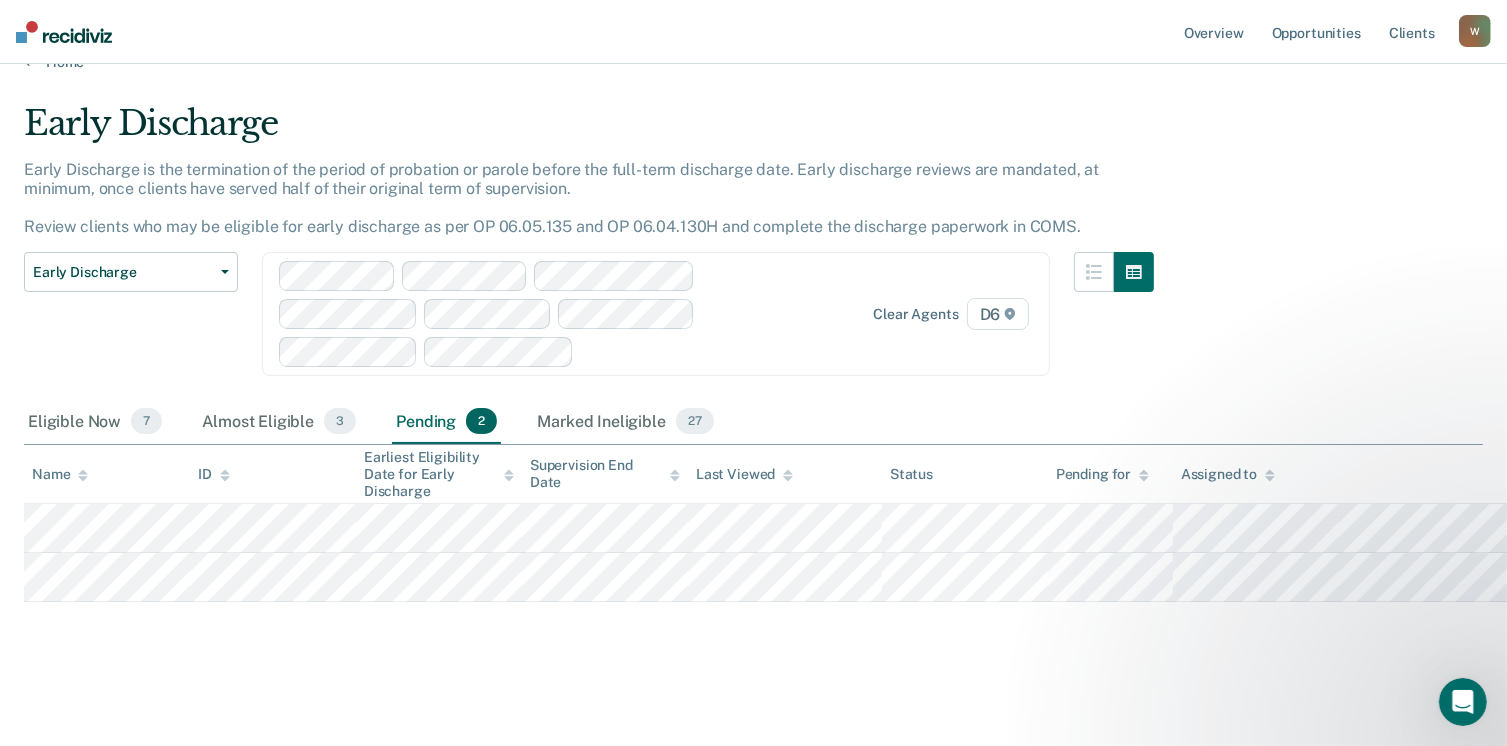 scroll, scrollTop: 32, scrollLeft: 0, axis: vertical 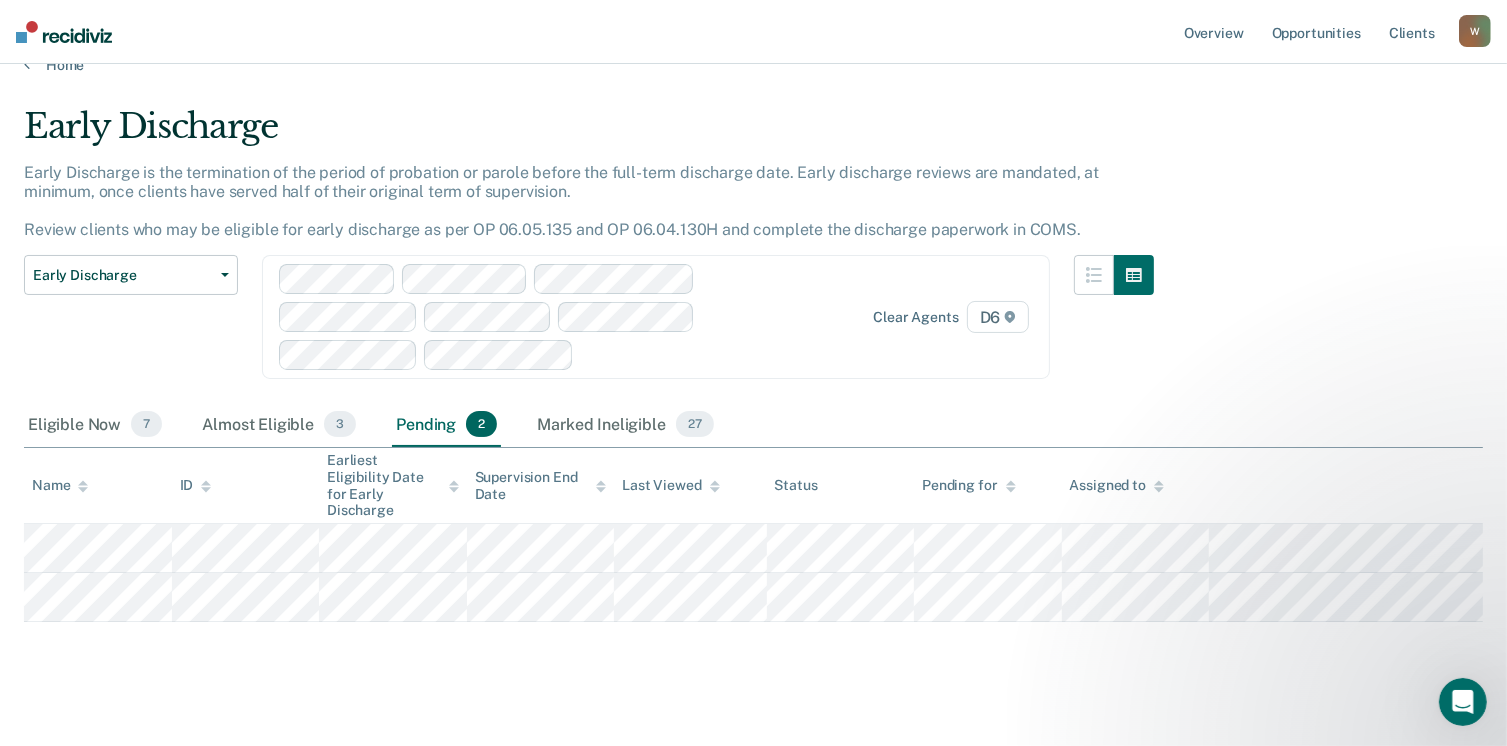 click on "Overview Opportunities Client s [EMAIL] [LASTNAME] Profile How it works Log Out" at bounding box center [753, 32] 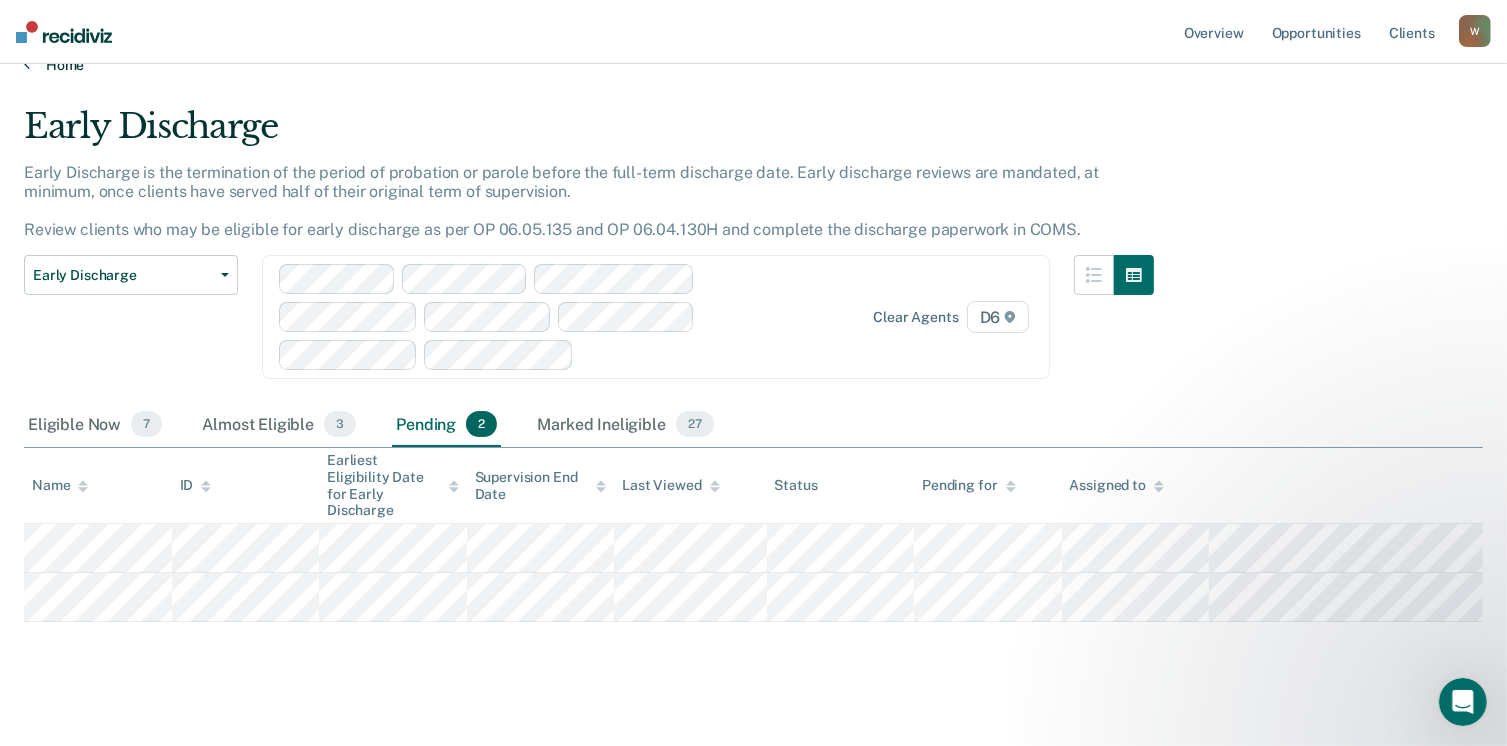 click on "Home" at bounding box center (753, 65) 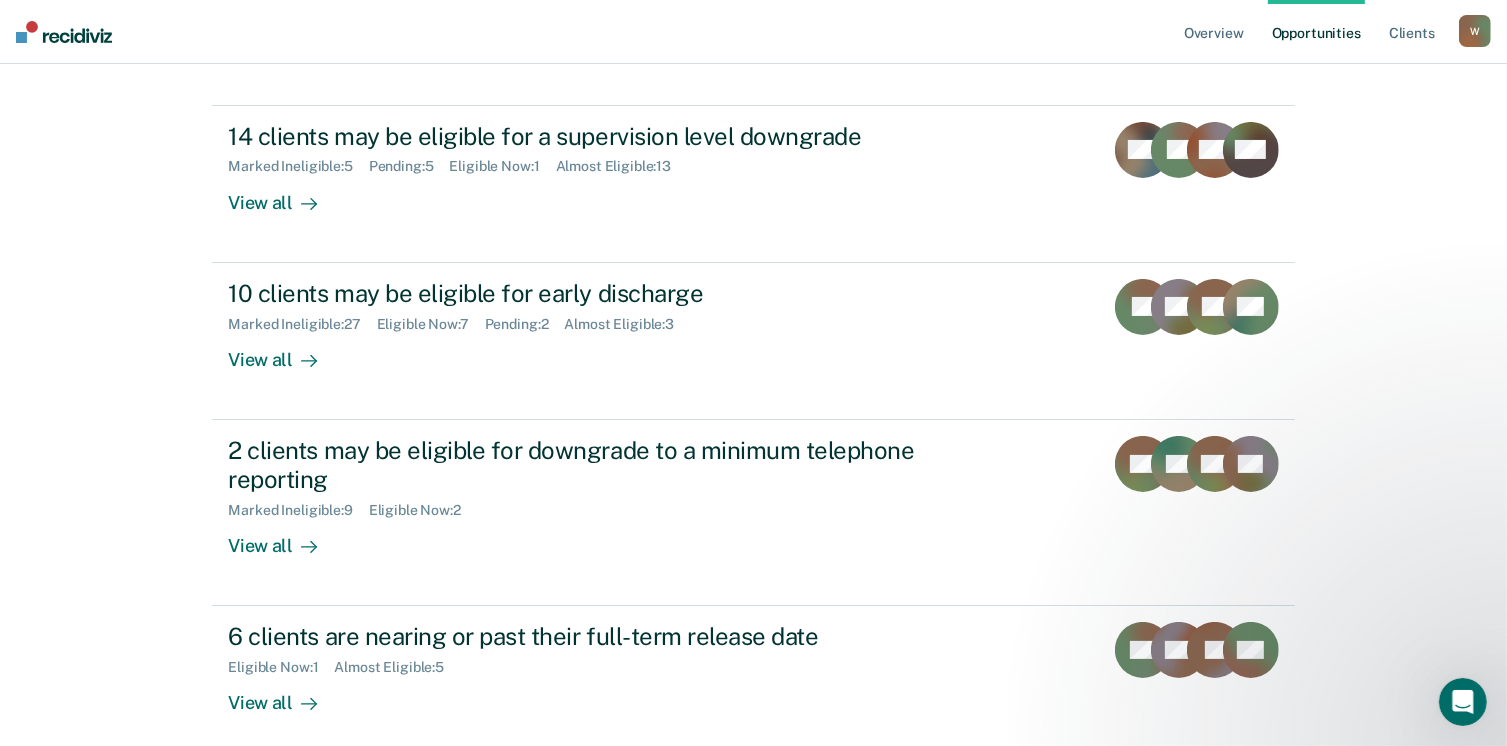 scroll, scrollTop: 240, scrollLeft: 0, axis: vertical 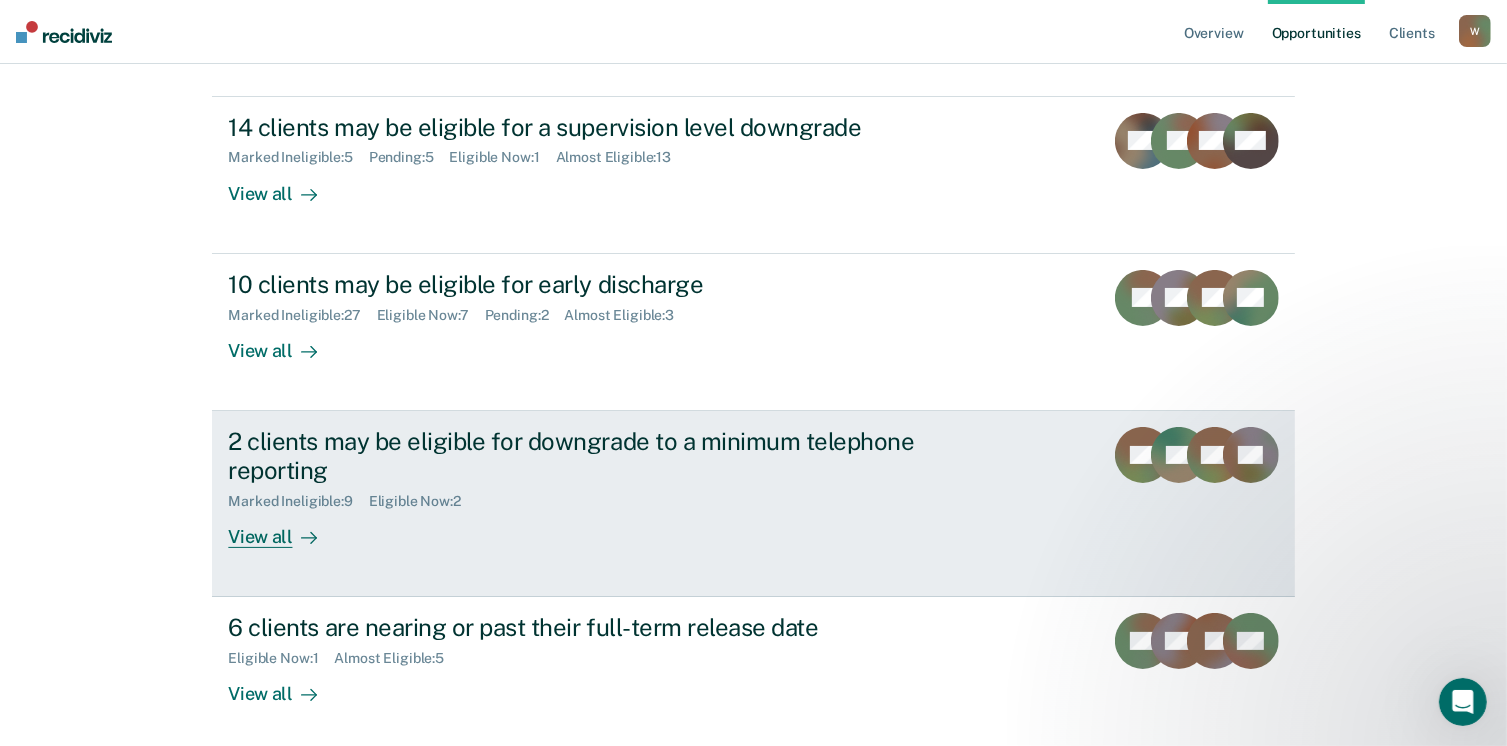 click on "View all" at bounding box center [284, 528] 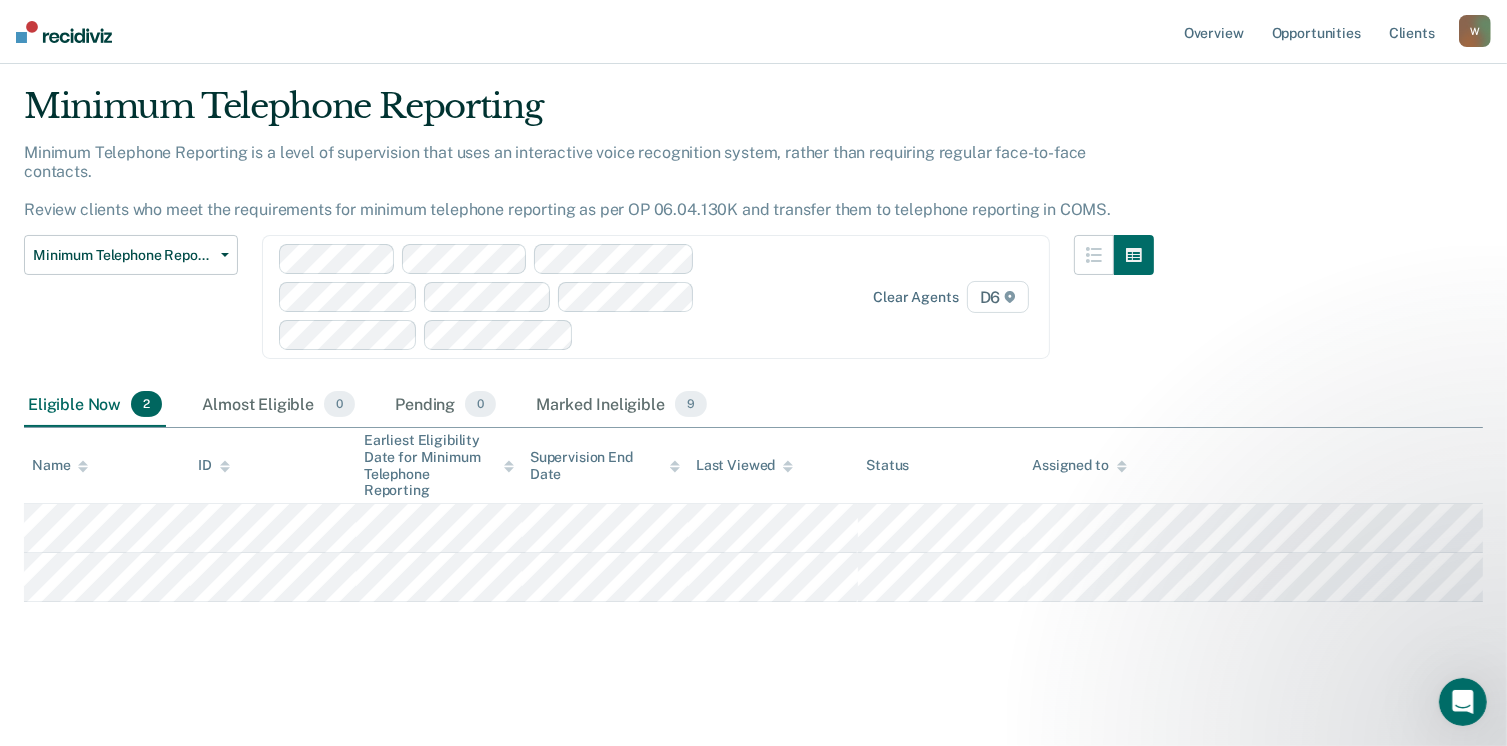 scroll, scrollTop: 0, scrollLeft: 0, axis: both 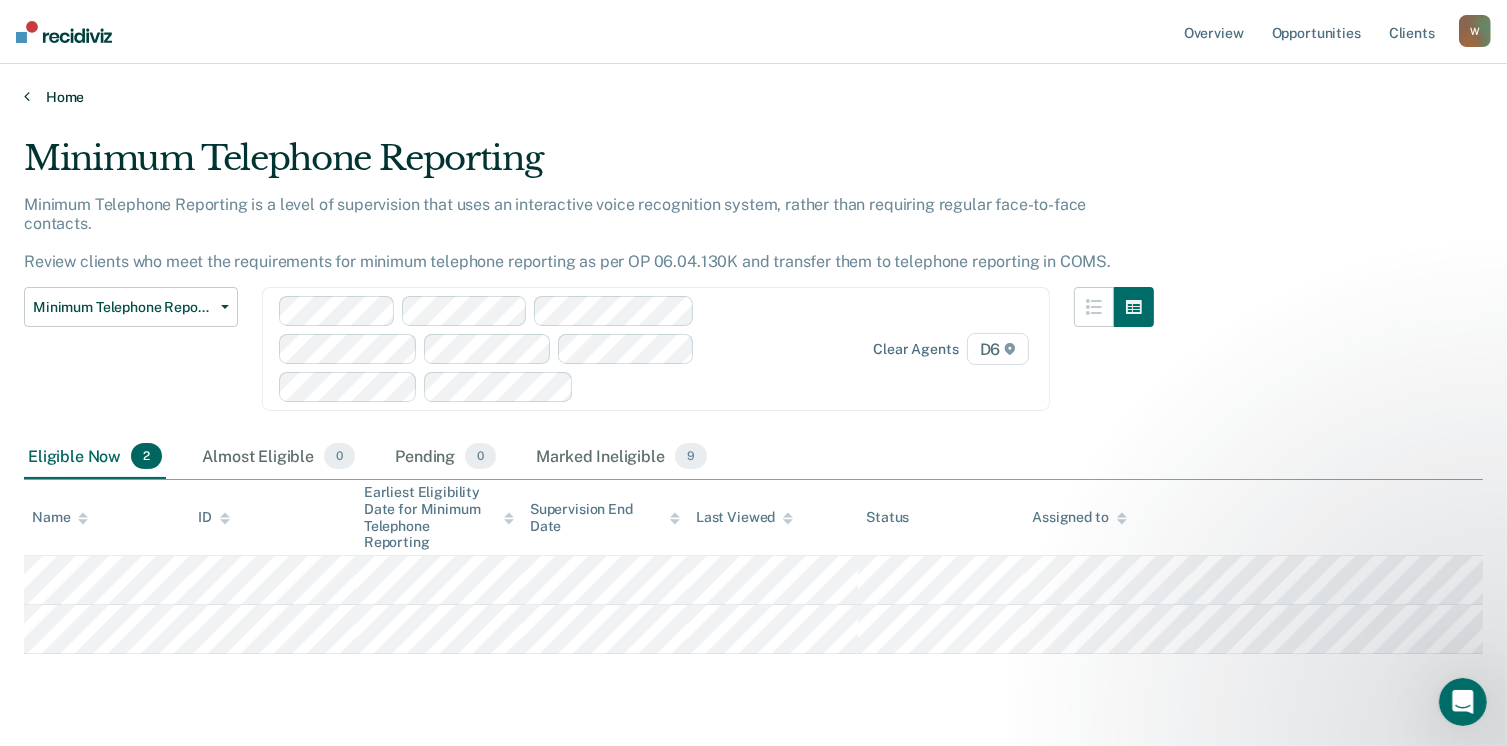 click on "Home" at bounding box center (753, 97) 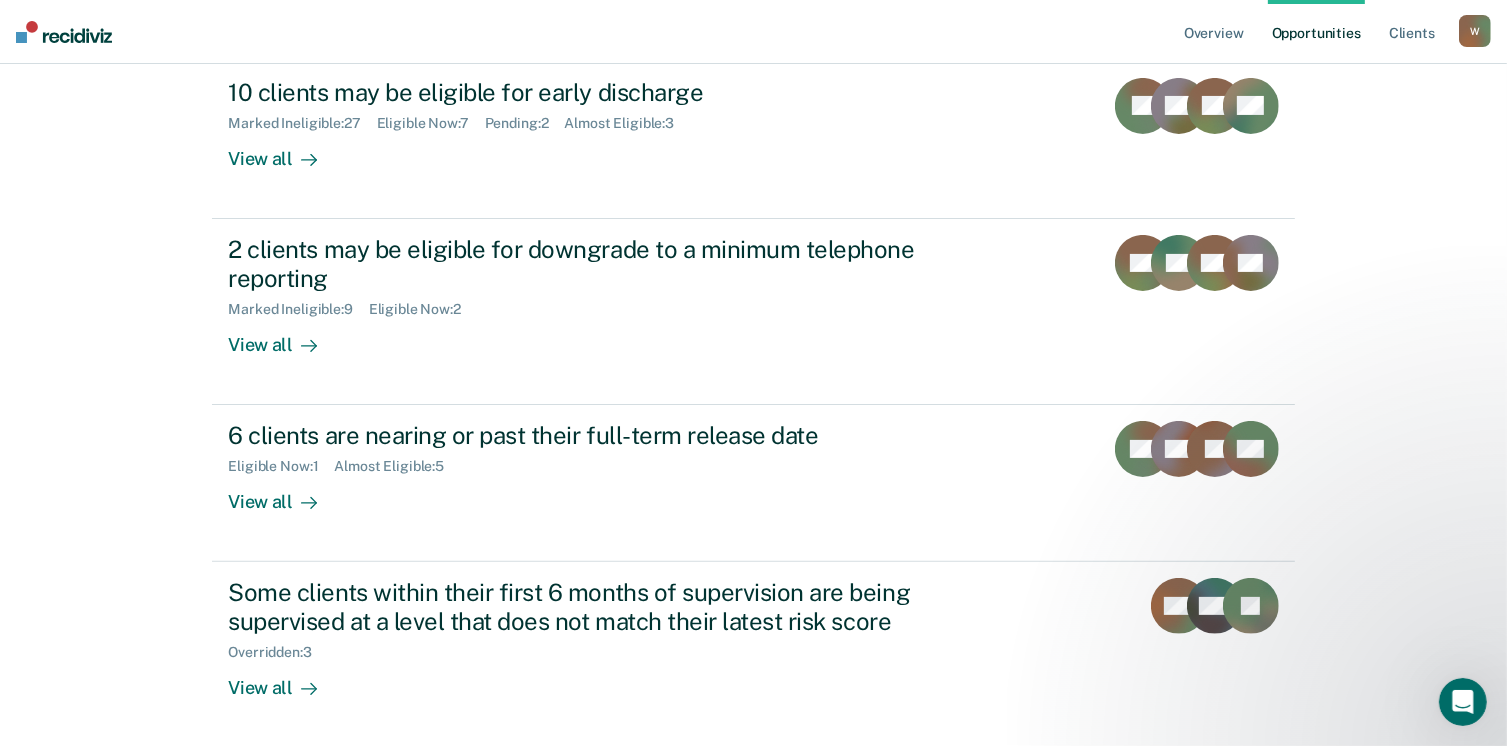 scroll, scrollTop: 440, scrollLeft: 0, axis: vertical 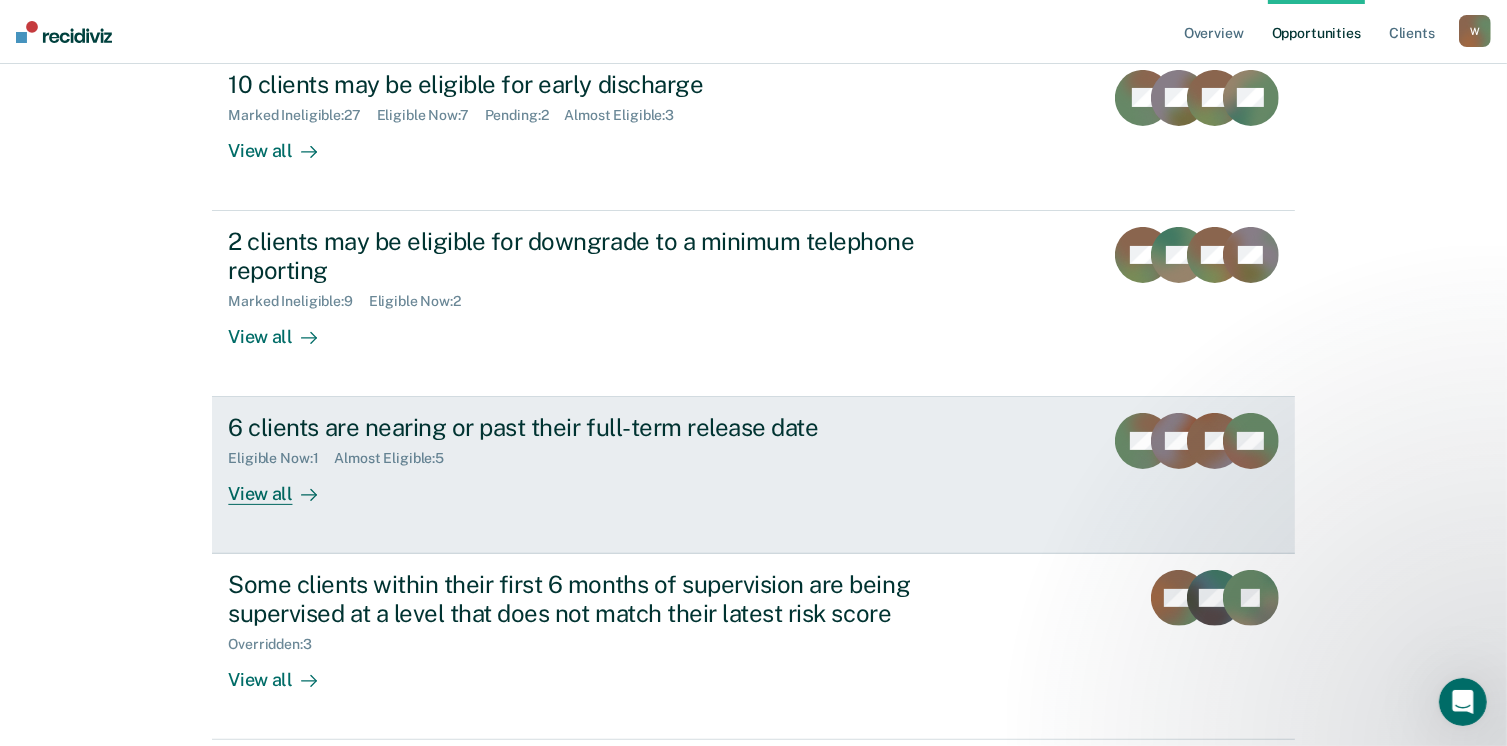 click on "View all" at bounding box center (284, 486) 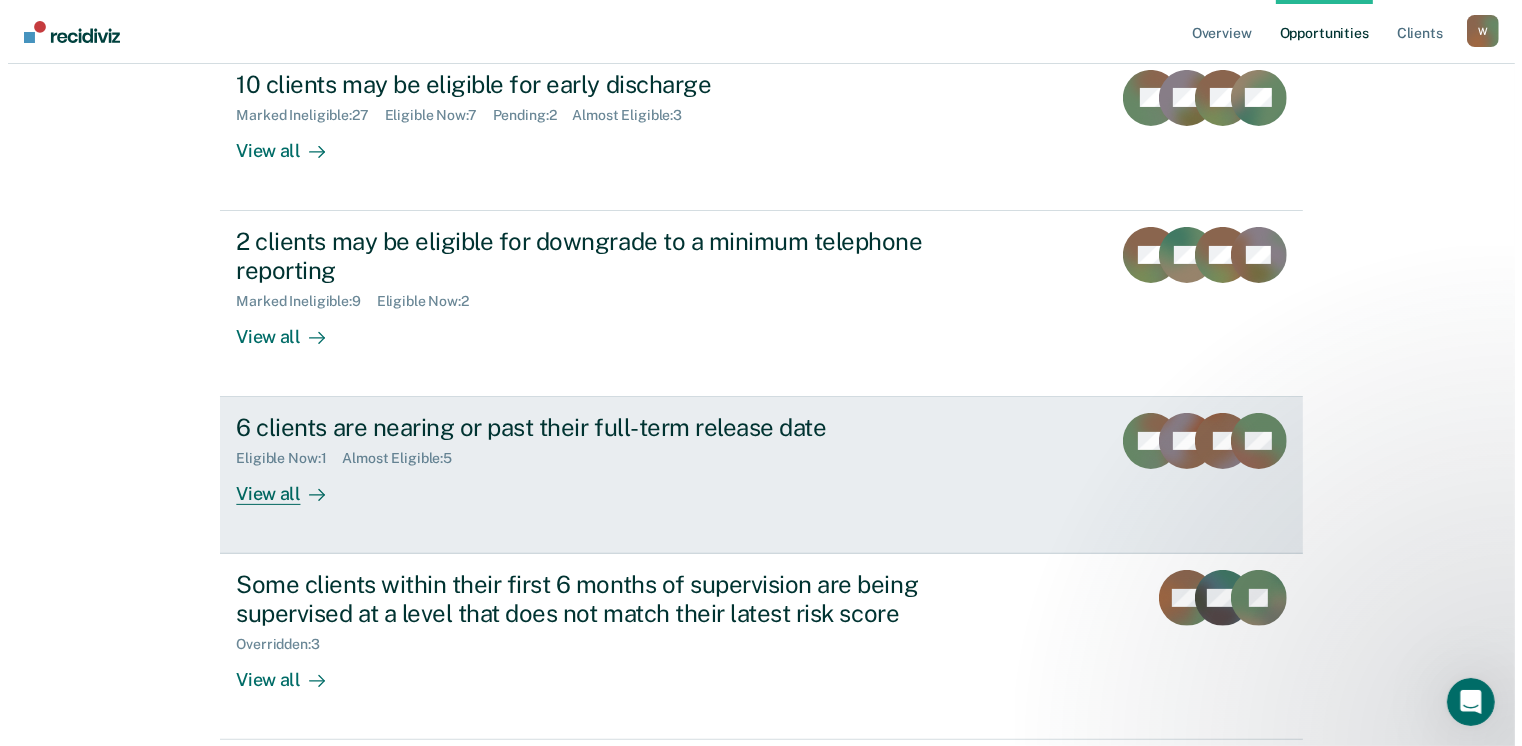 scroll, scrollTop: 0, scrollLeft: 0, axis: both 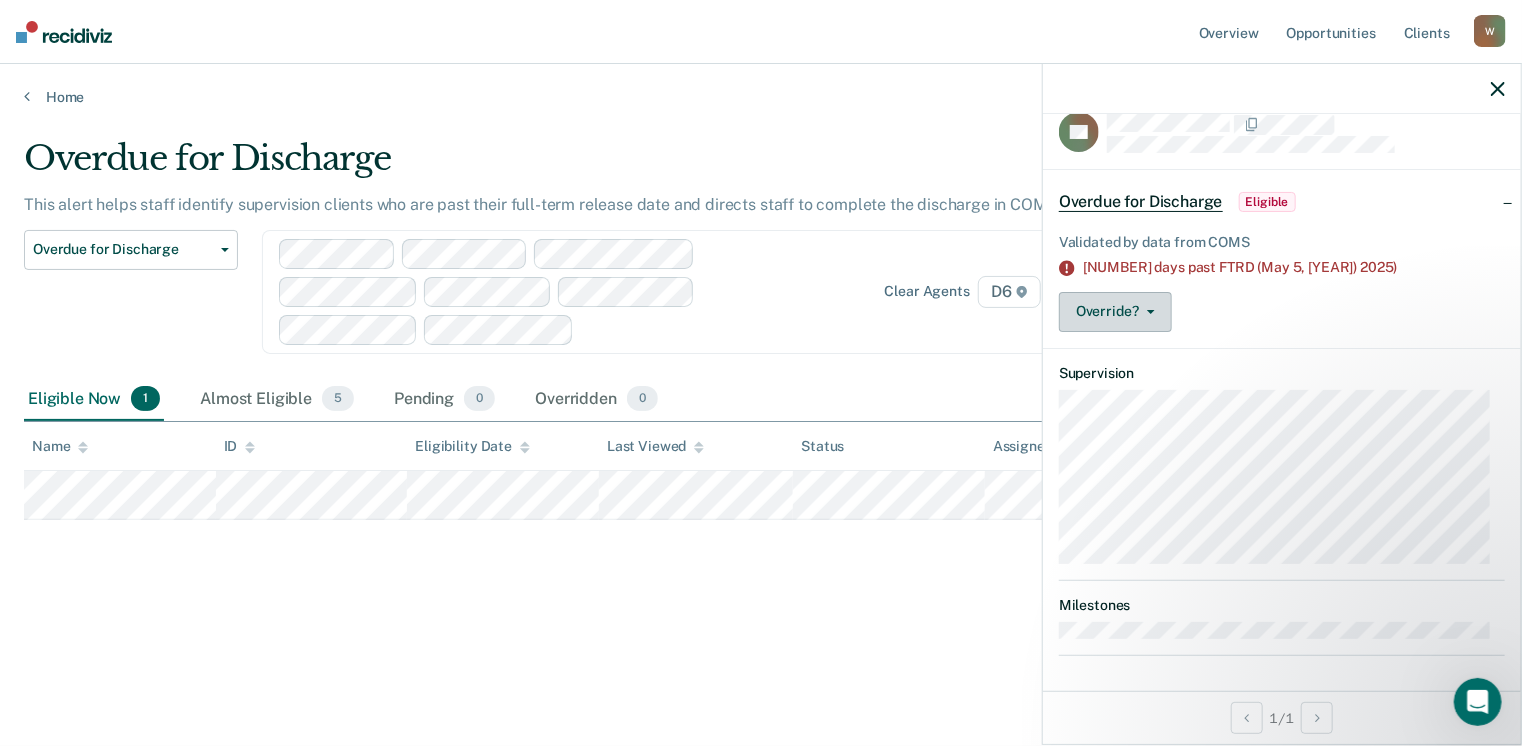 click on "Override?" at bounding box center (1115, 312) 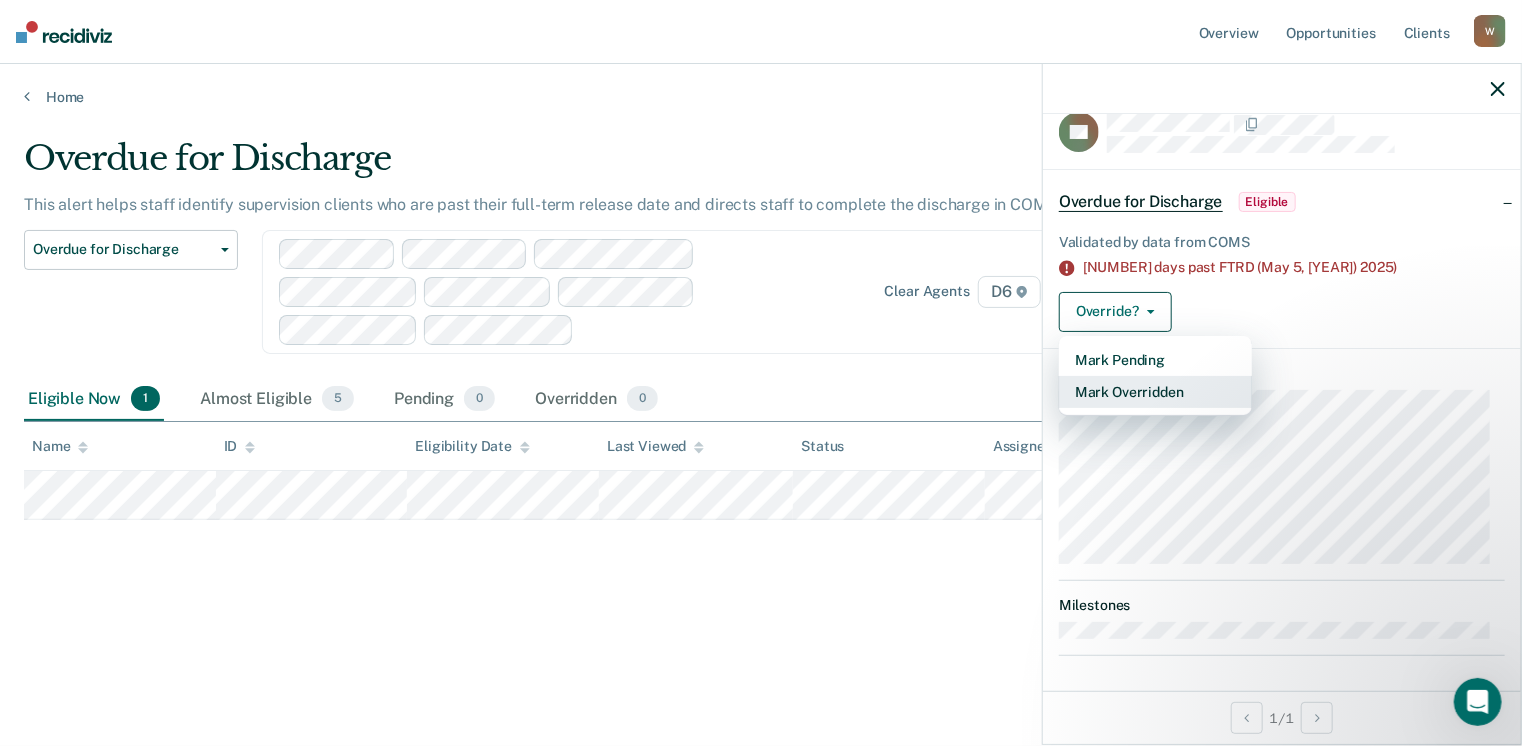 click on "Mark Overridden" at bounding box center [1155, 392] 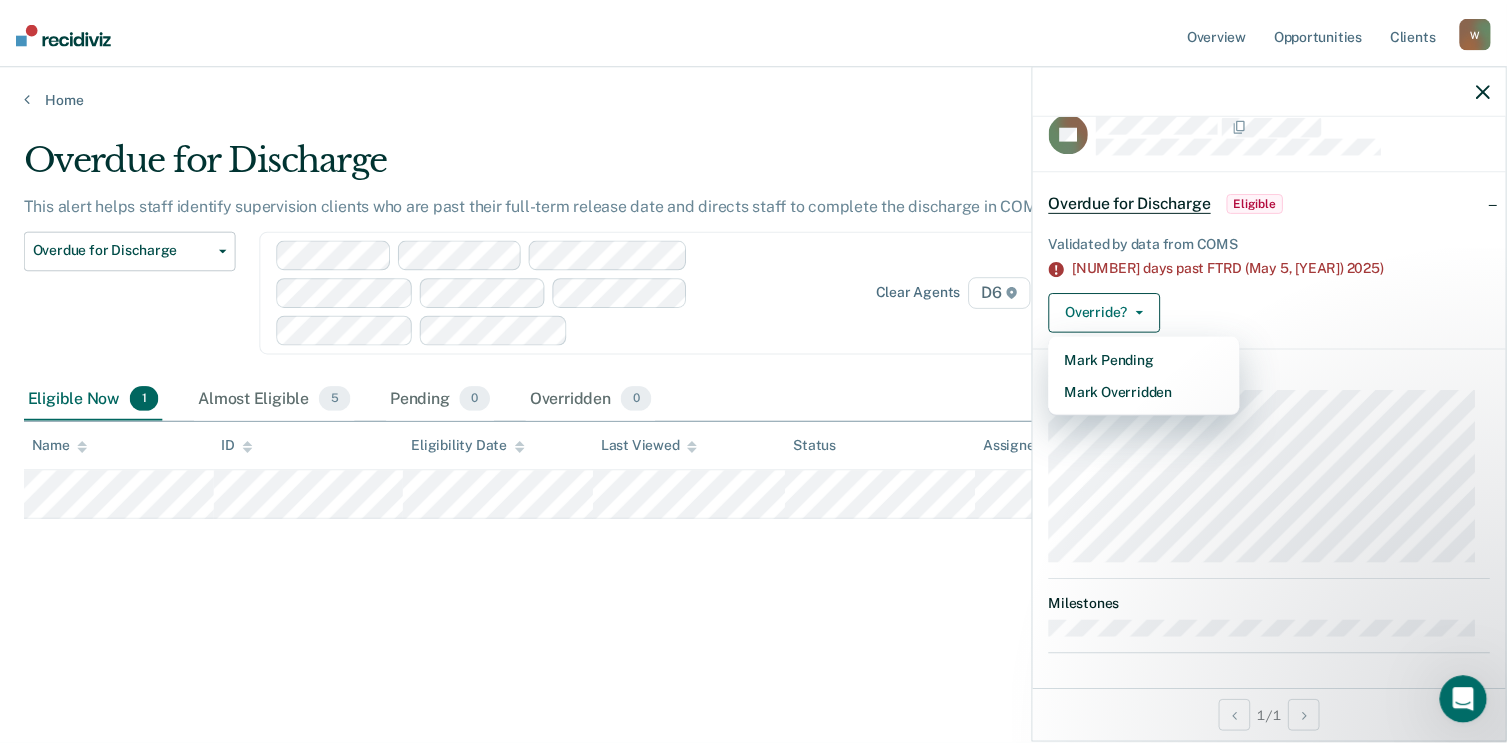 scroll, scrollTop: 0, scrollLeft: 0, axis: both 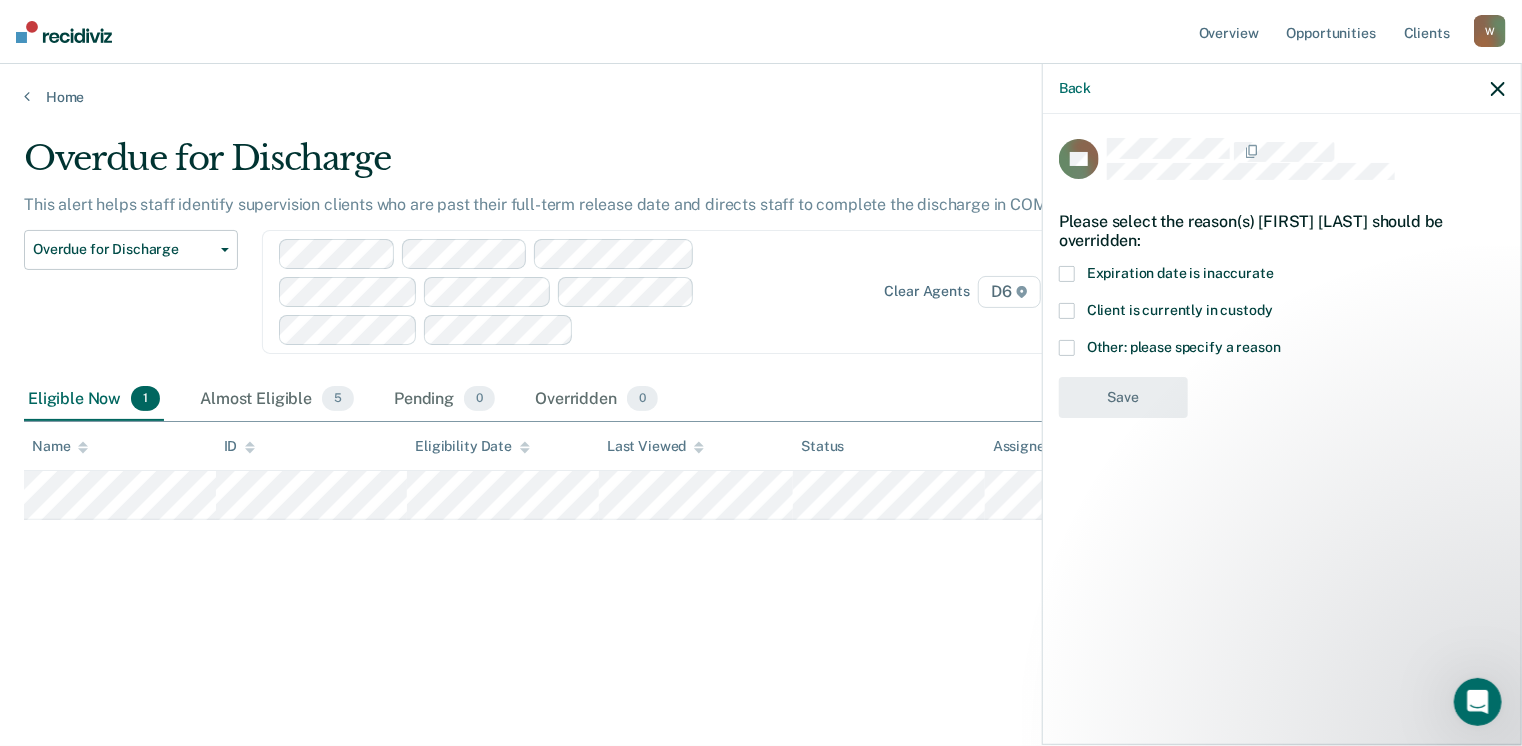 click at bounding box center (1067, 274) 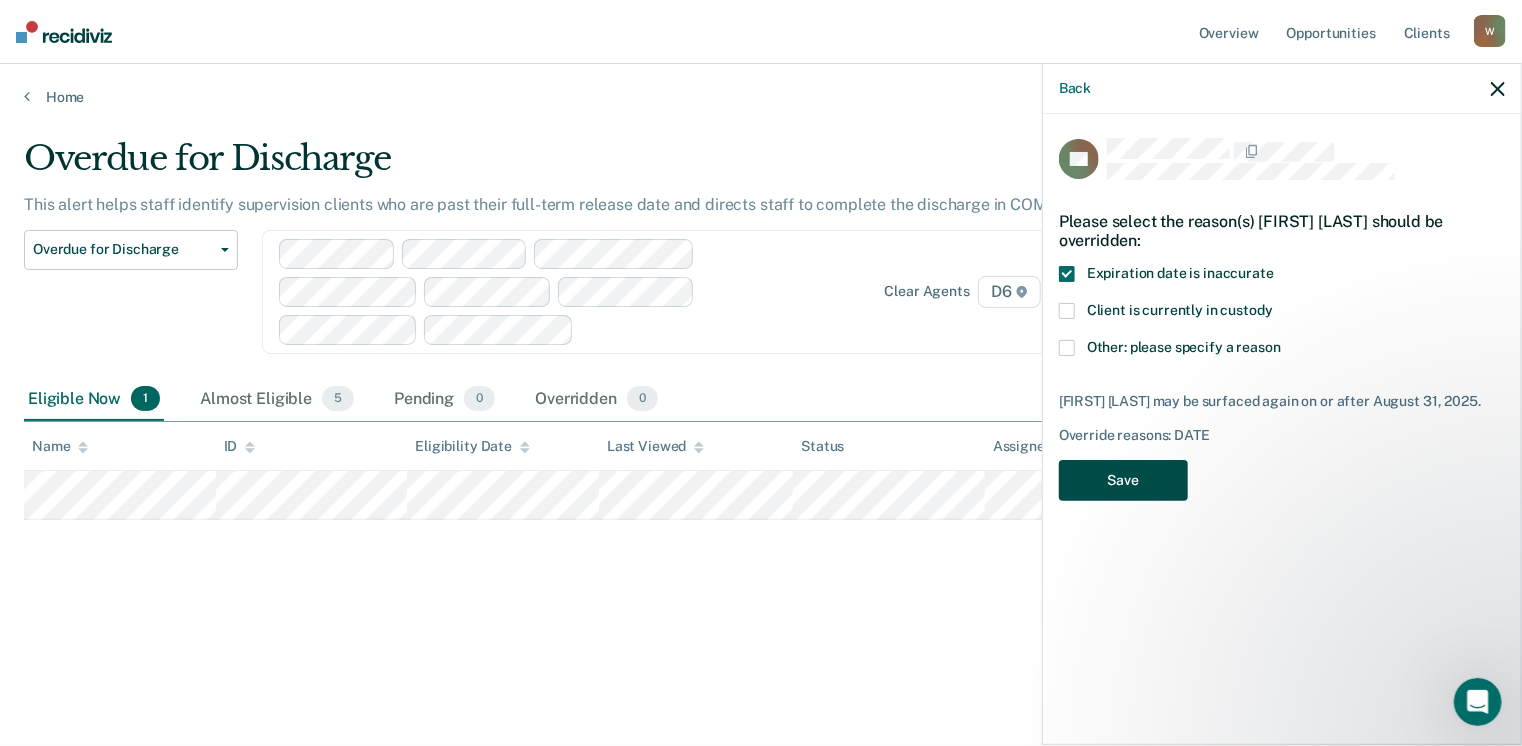 click on "Save" at bounding box center [1123, 480] 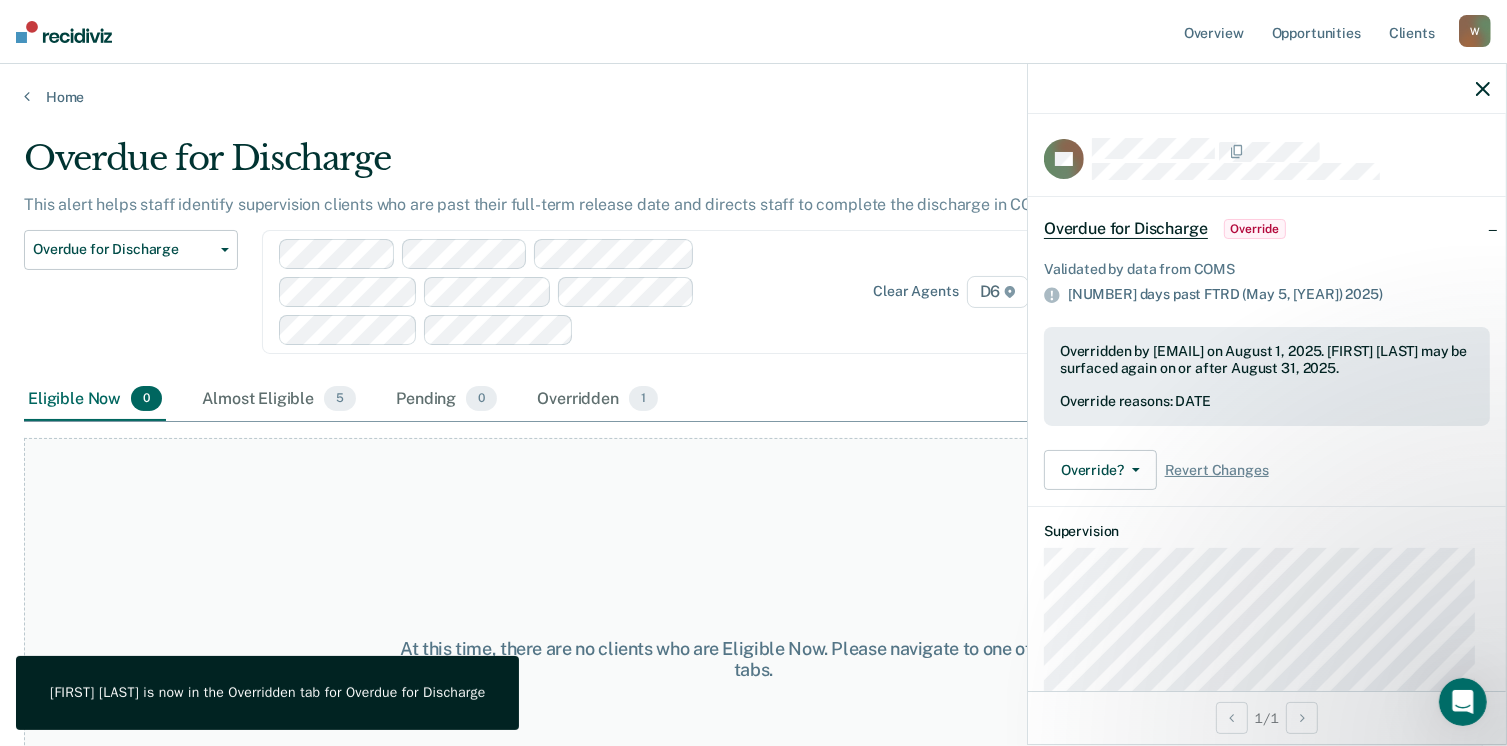 click 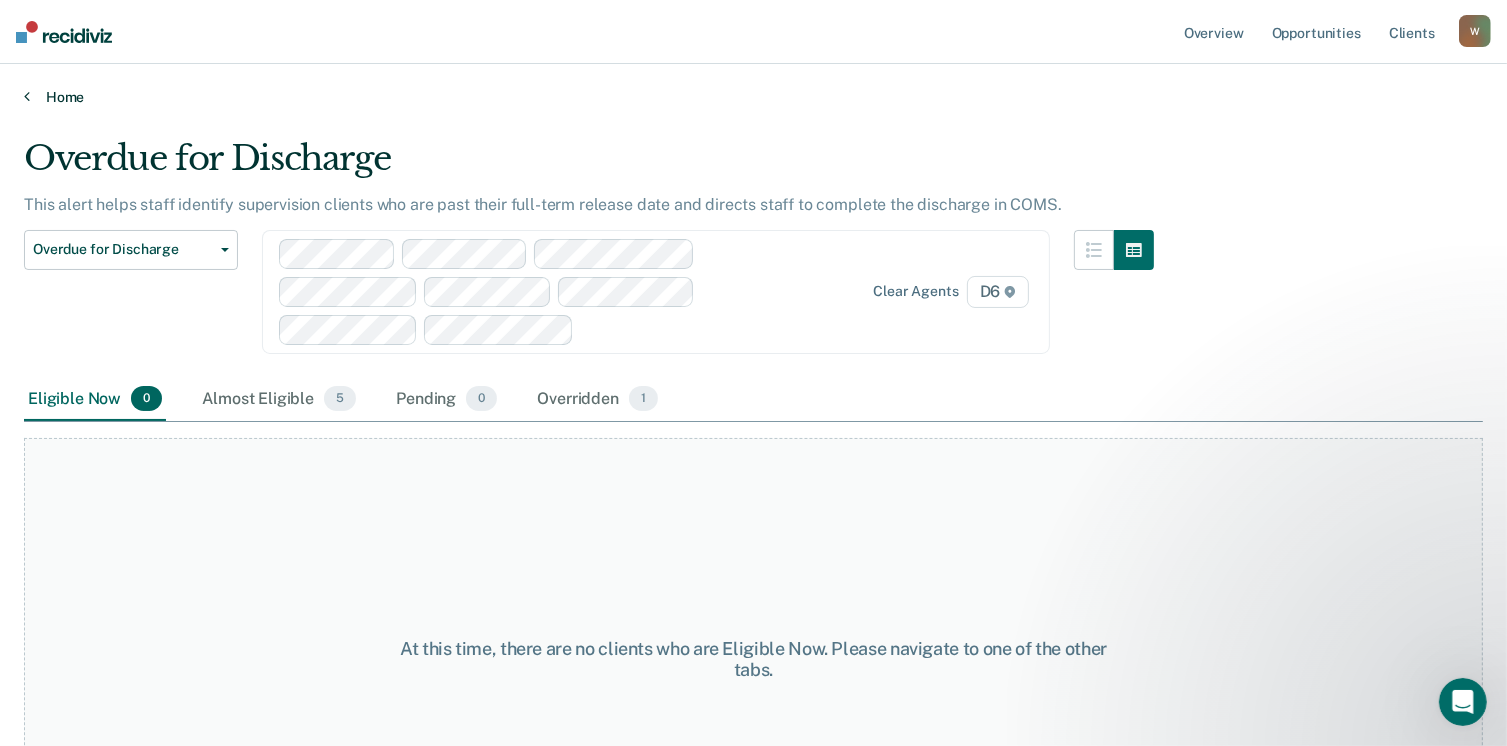click on "Home" at bounding box center (753, 97) 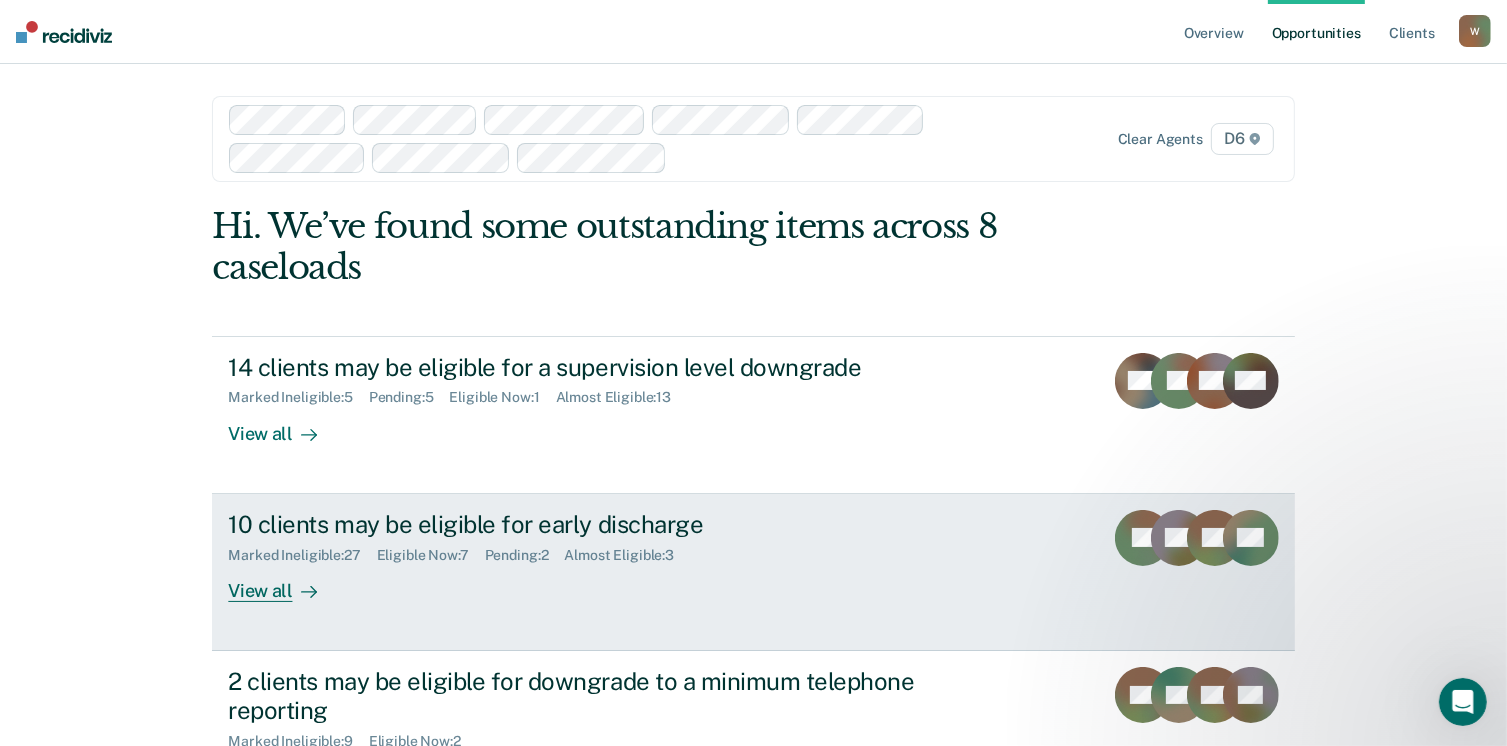 click on "View all" at bounding box center [284, 582] 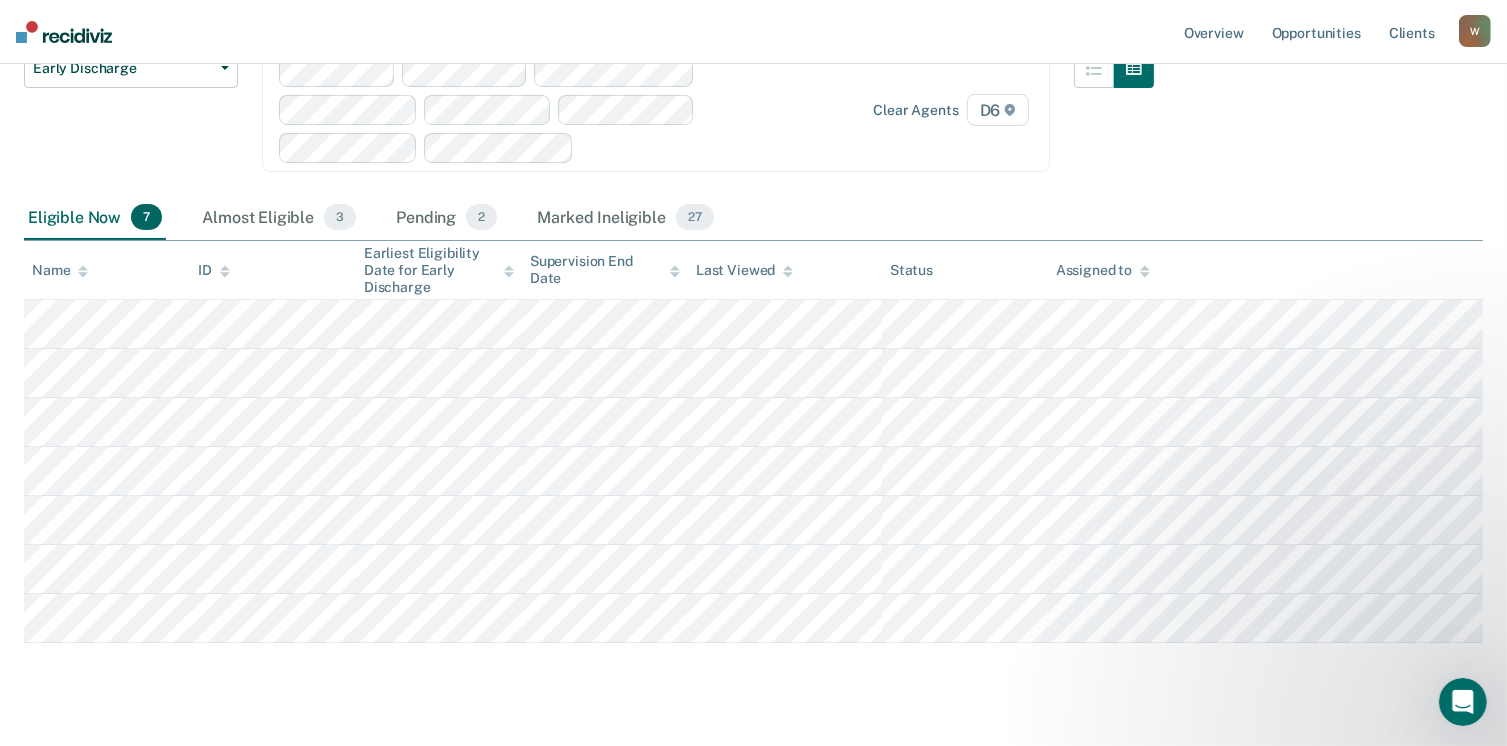 scroll, scrollTop: 240, scrollLeft: 0, axis: vertical 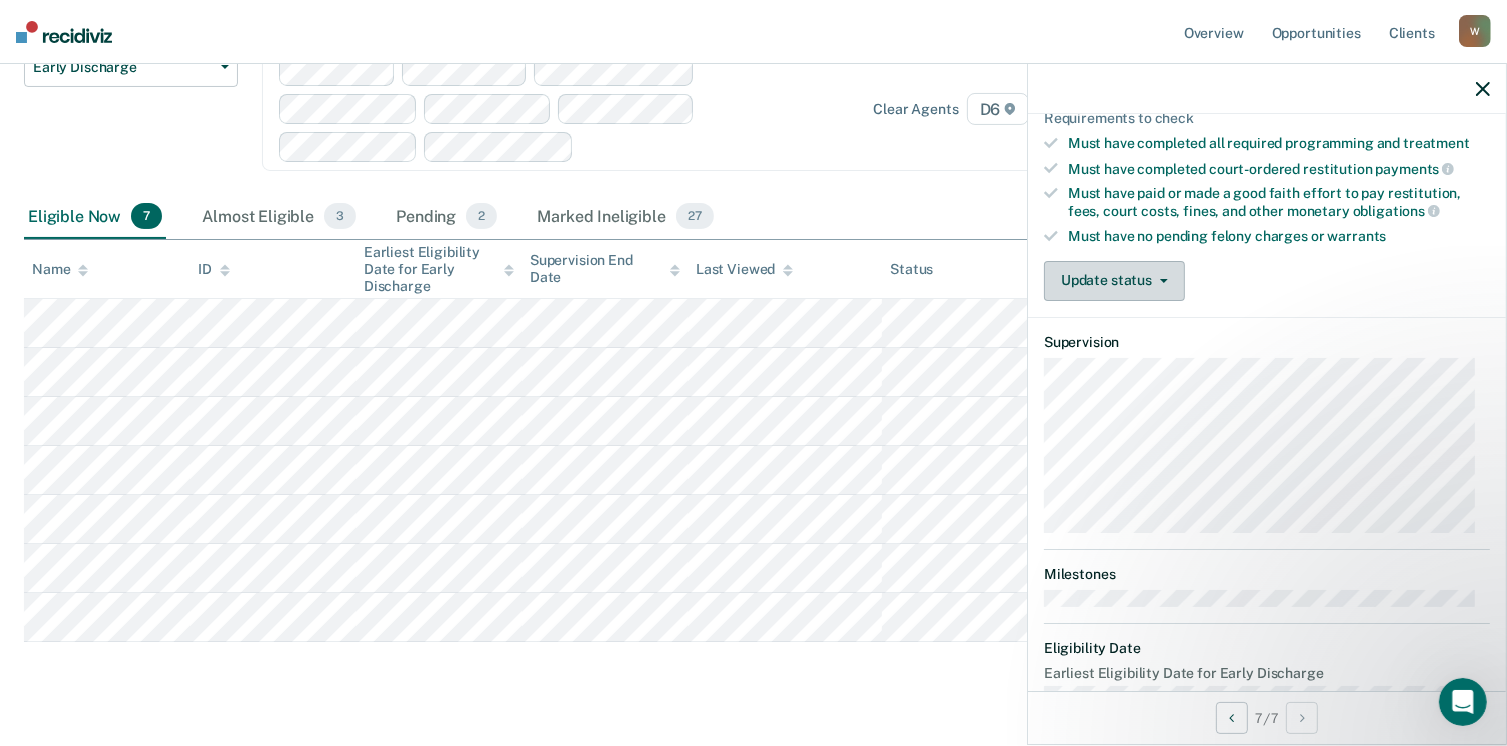 click on "Update status" at bounding box center (1114, 281) 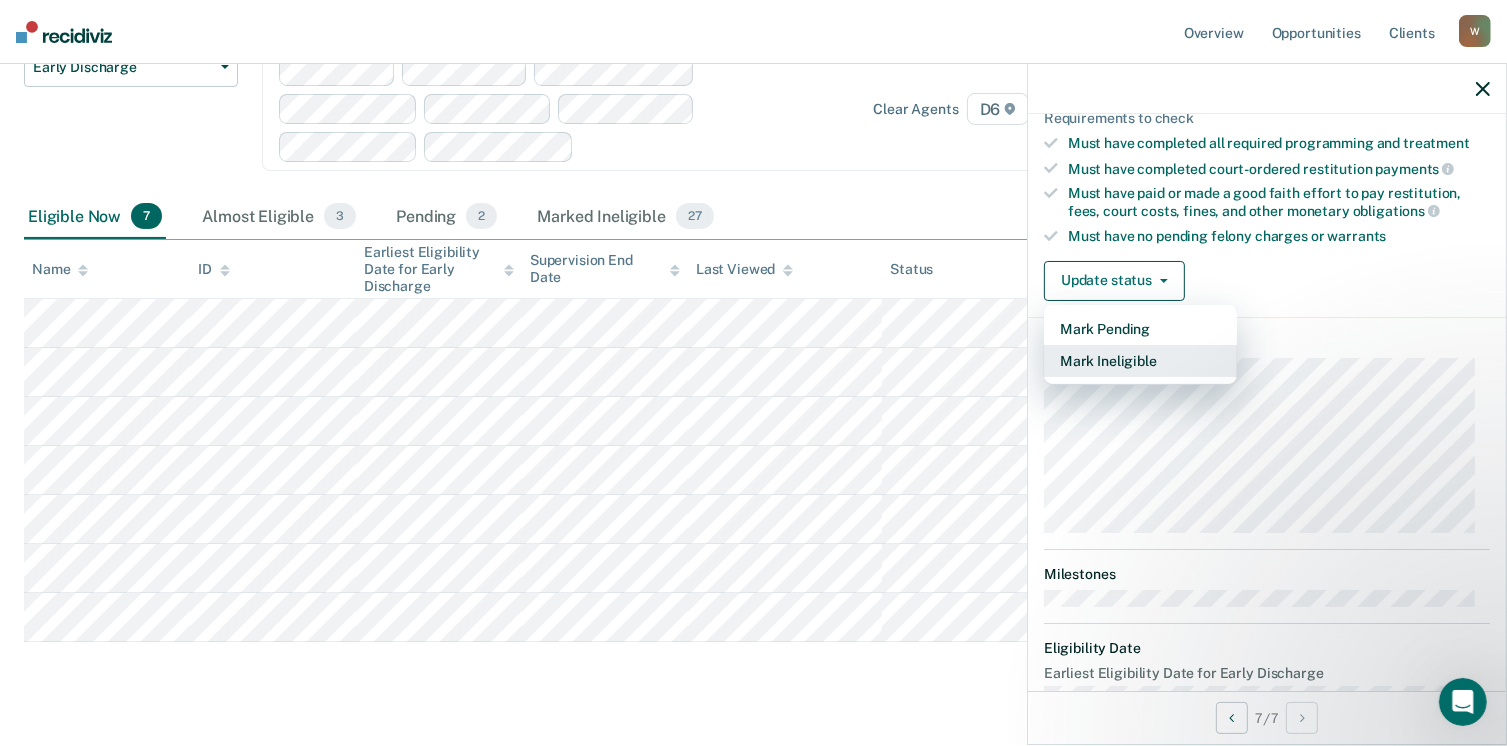 click on "Mark Ineligible" at bounding box center (1140, 361) 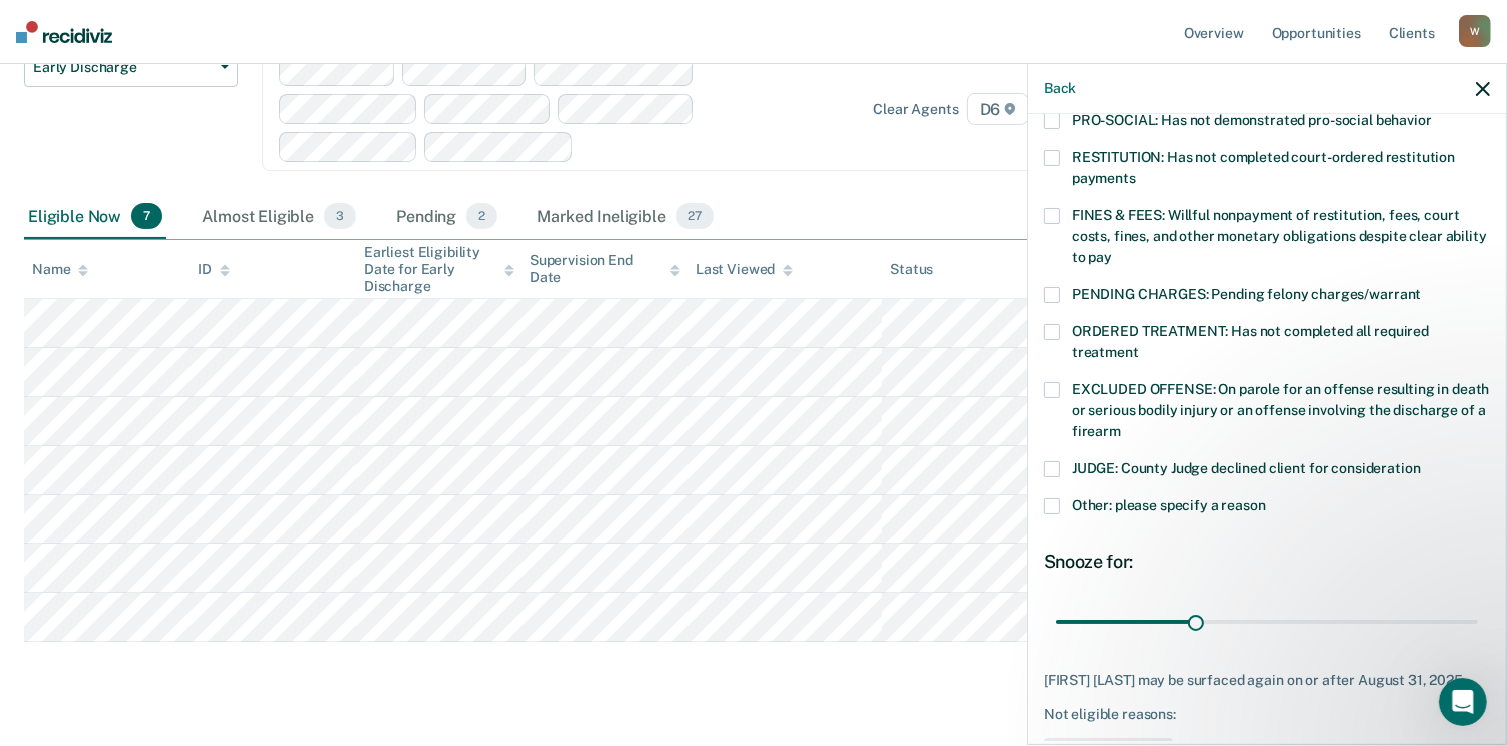 click at bounding box center (1052, 506) 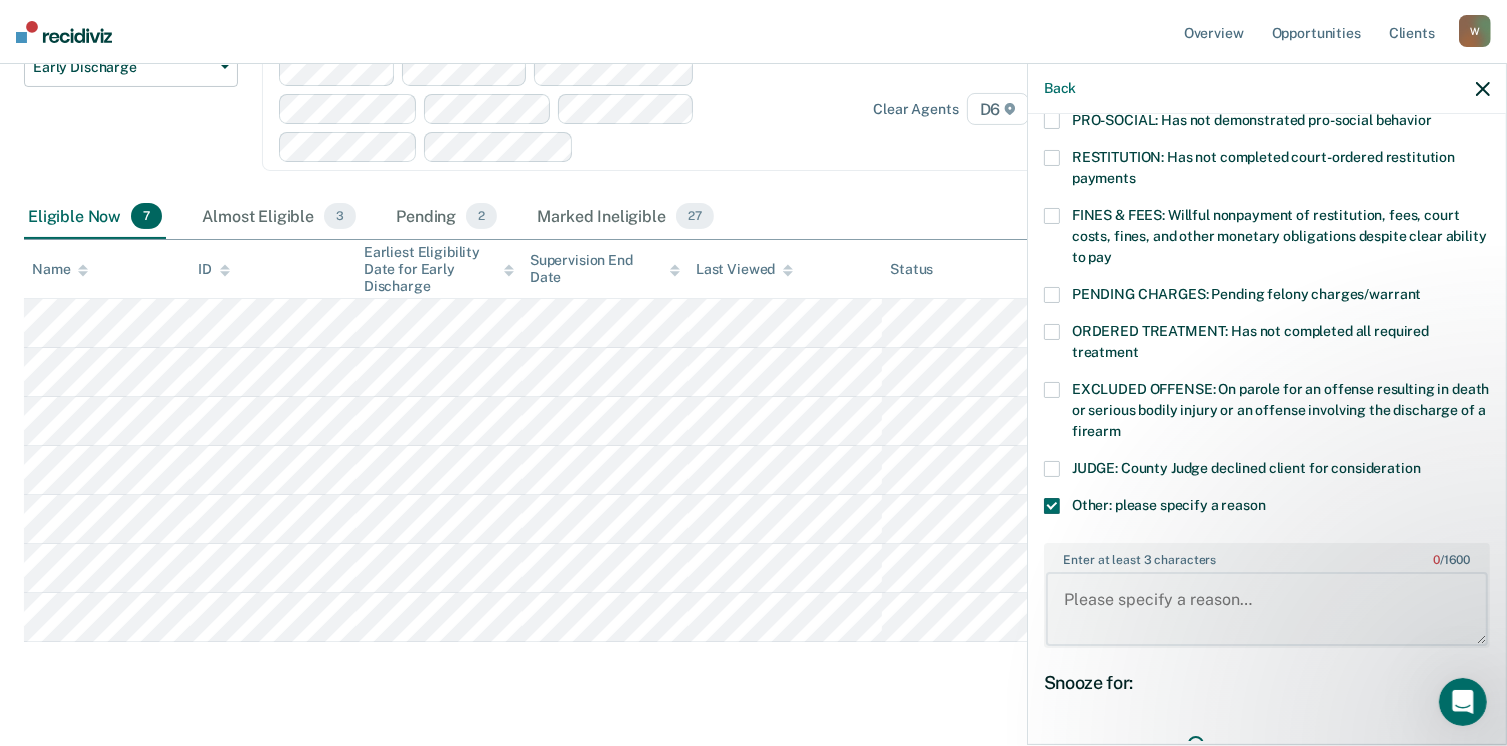 click on "Enter at least 3 characters 0  /  1600" at bounding box center [1267, 609] 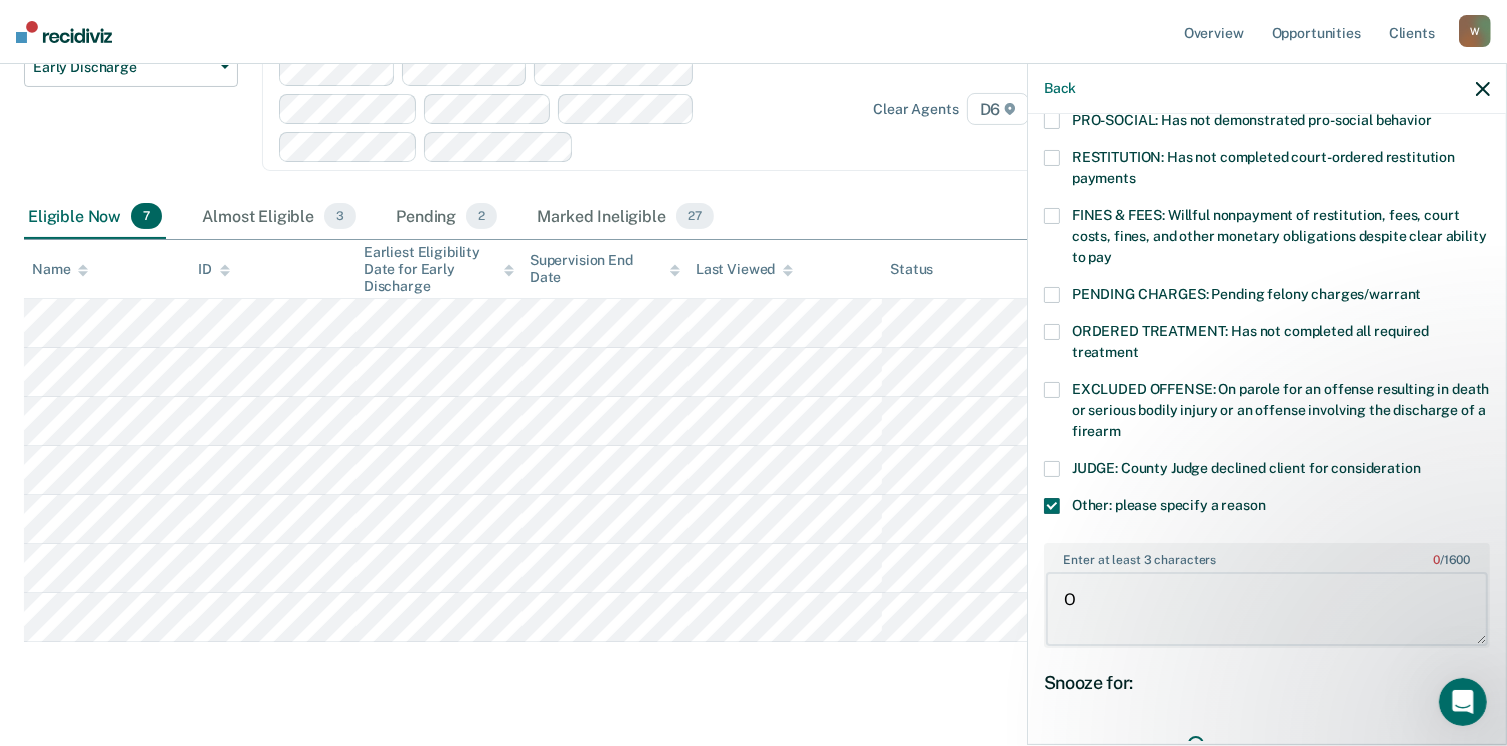 click on "O" at bounding box center (1267, 609) 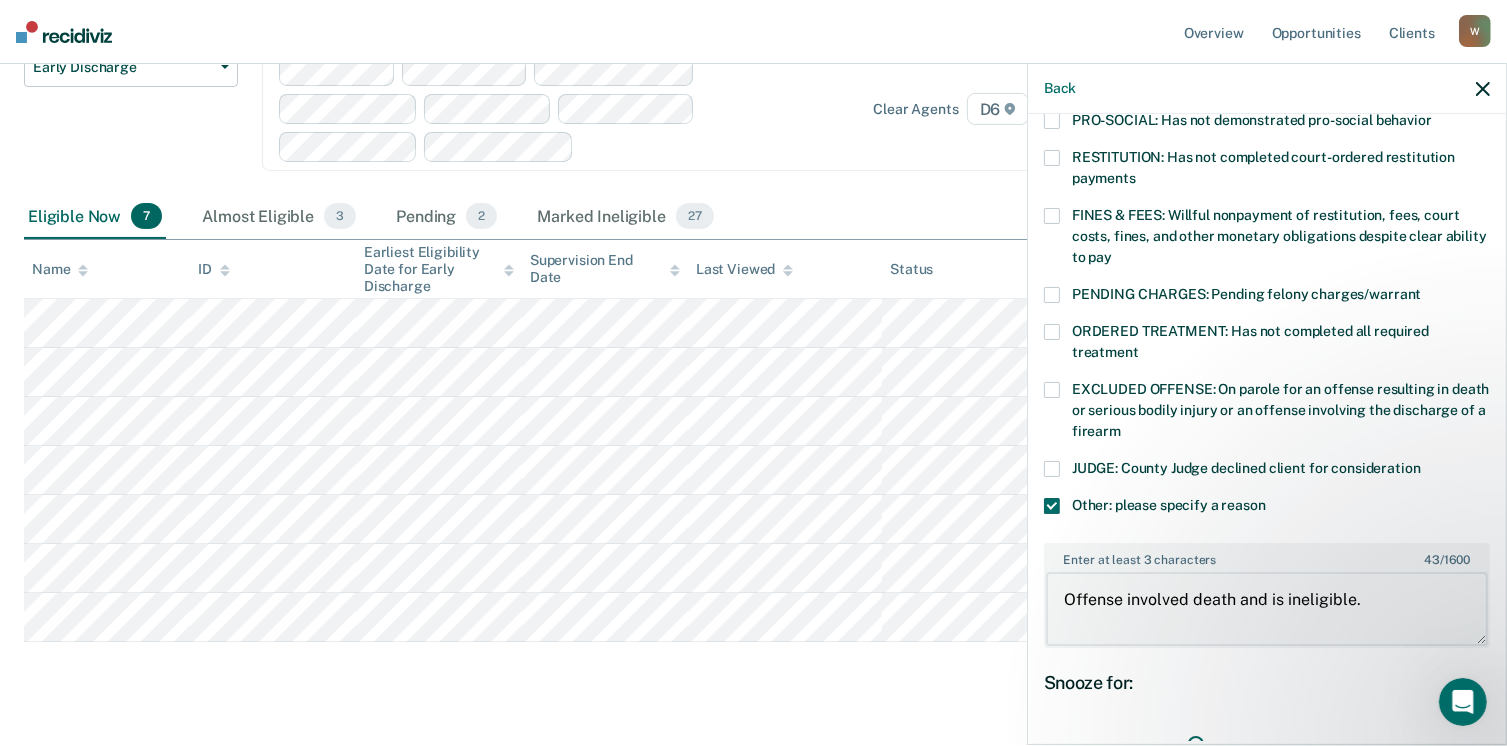 type on "Offense involved death and is ineligible." 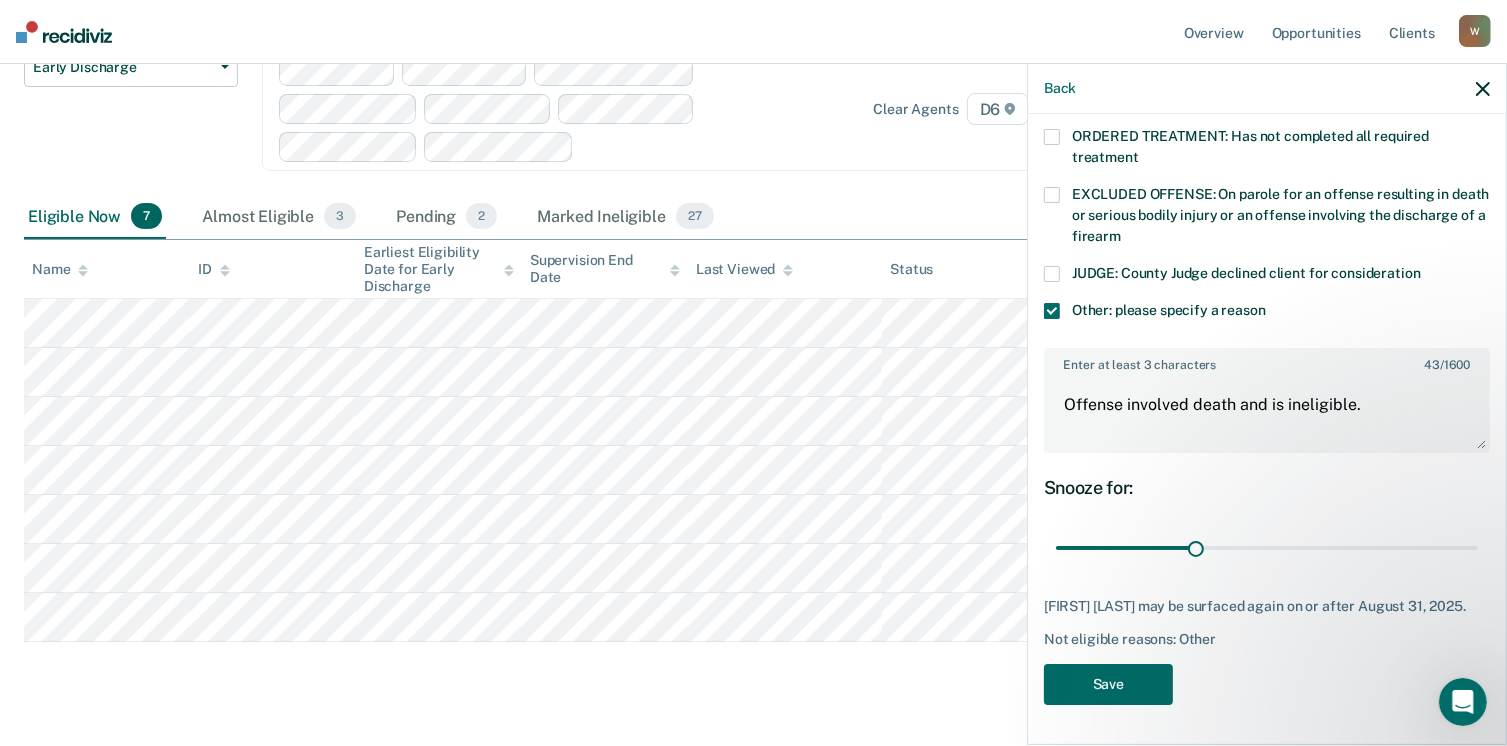 scroll, scrollTop: 680, scrollLeft: 0, axis: vertical 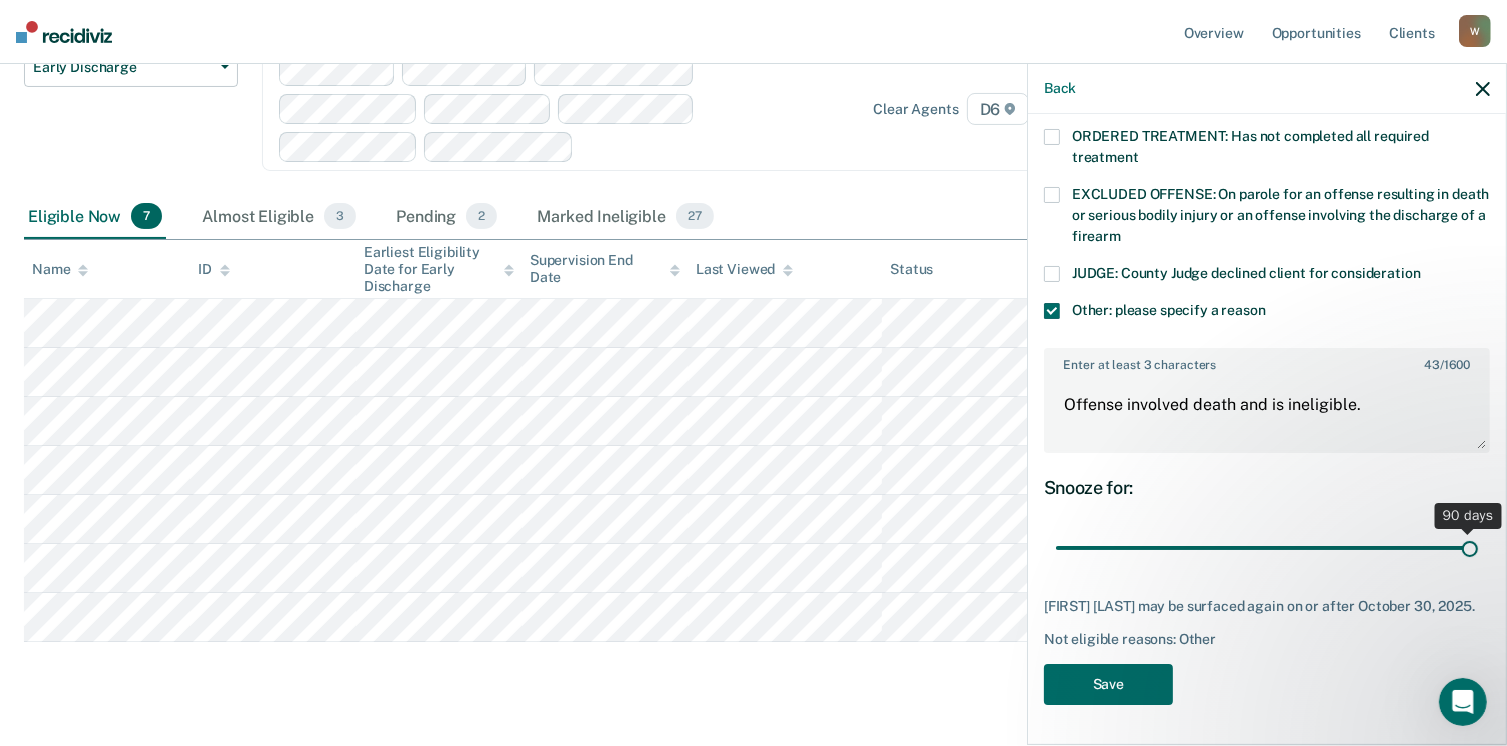 drag, startPoint x: 1184, startPoint y: 539, endPoint x: 1471, endPoint y: 536, distance: 287.0157 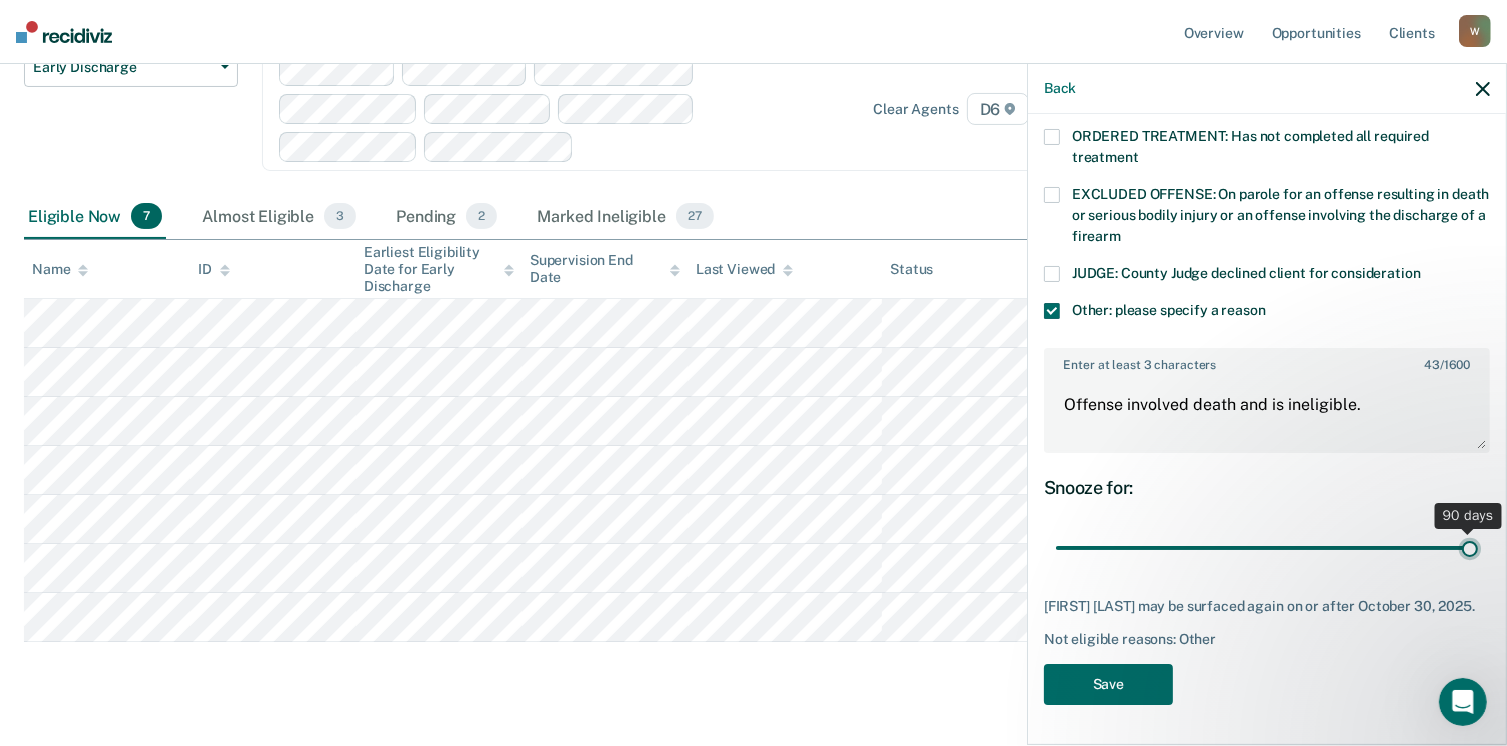 type on "90" 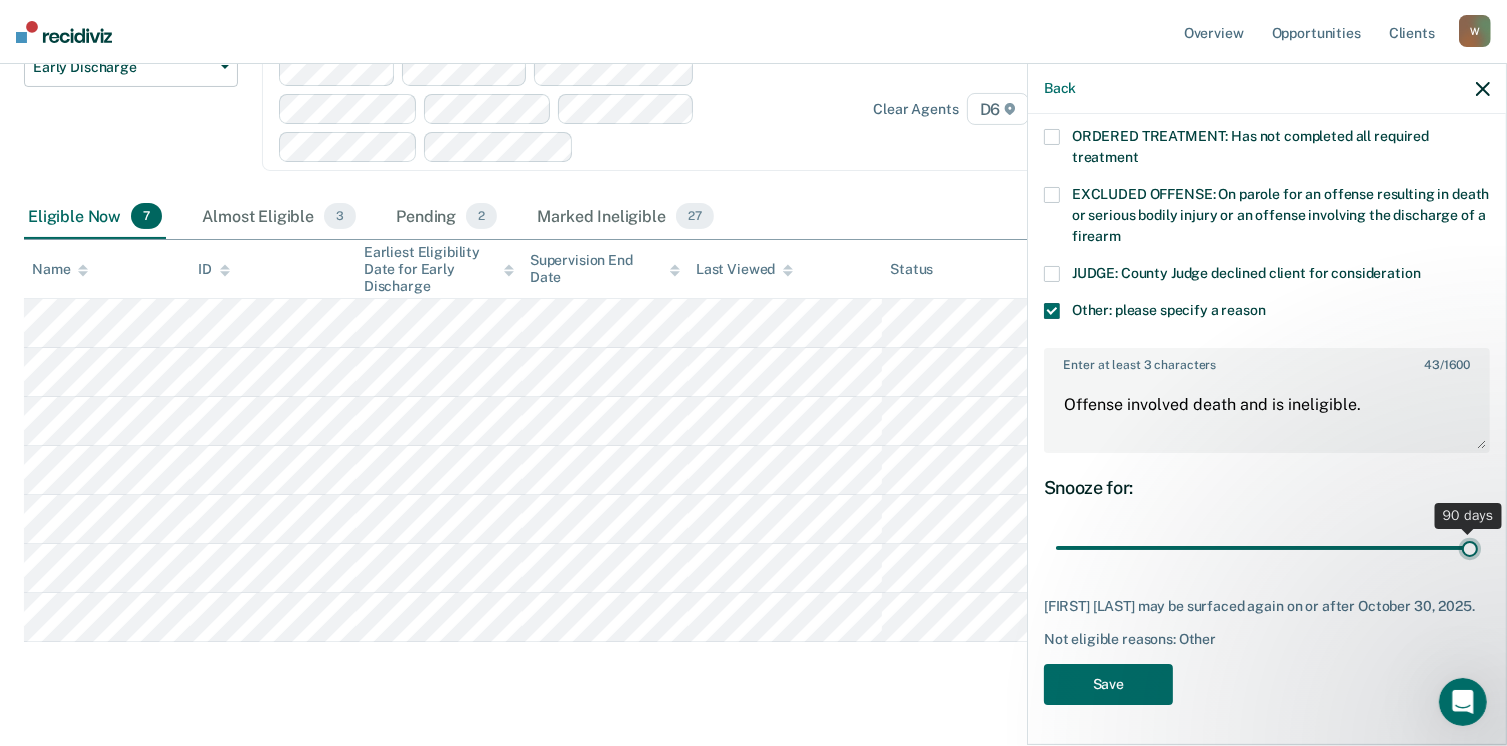 click at bounding box center [1267, 548] 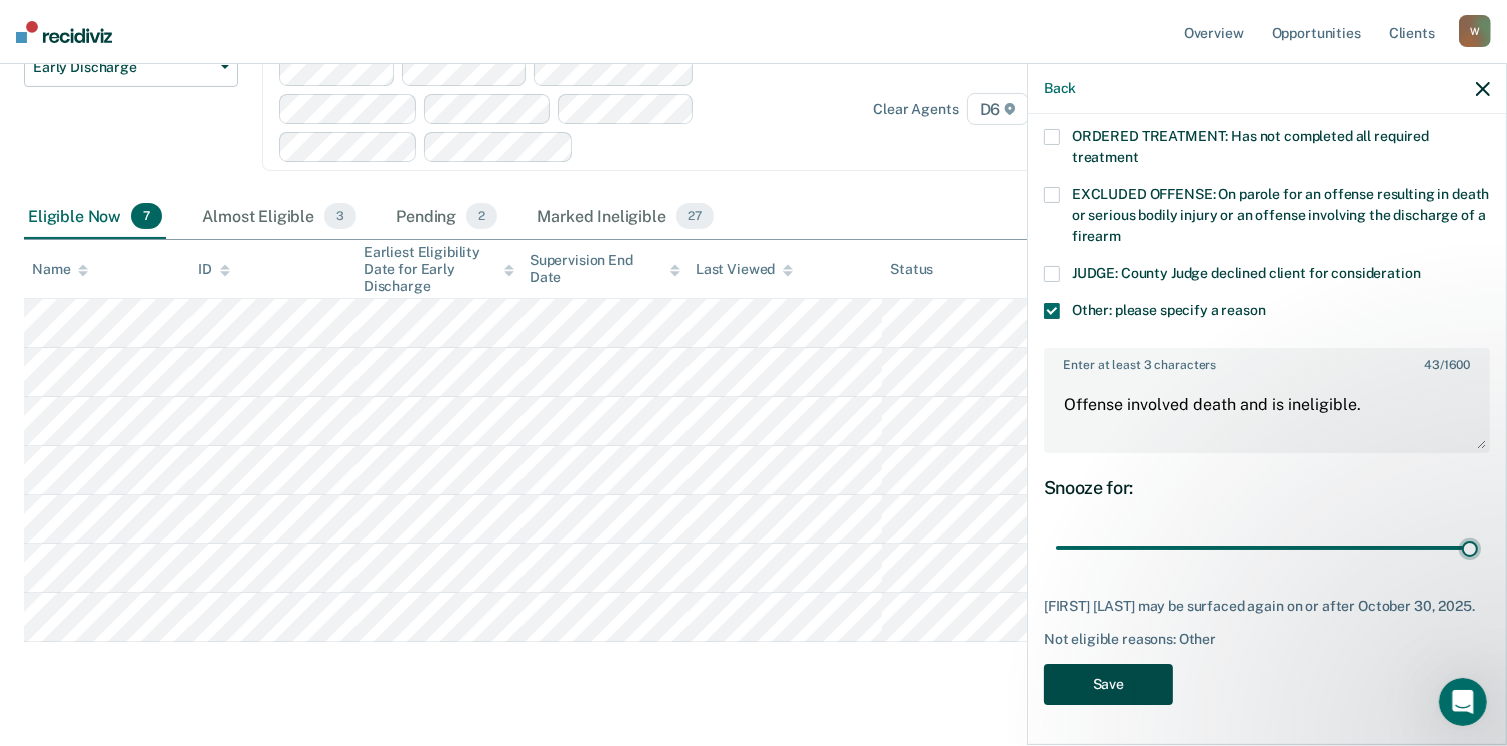 click on "Save" at bounding box center [1108, 684] 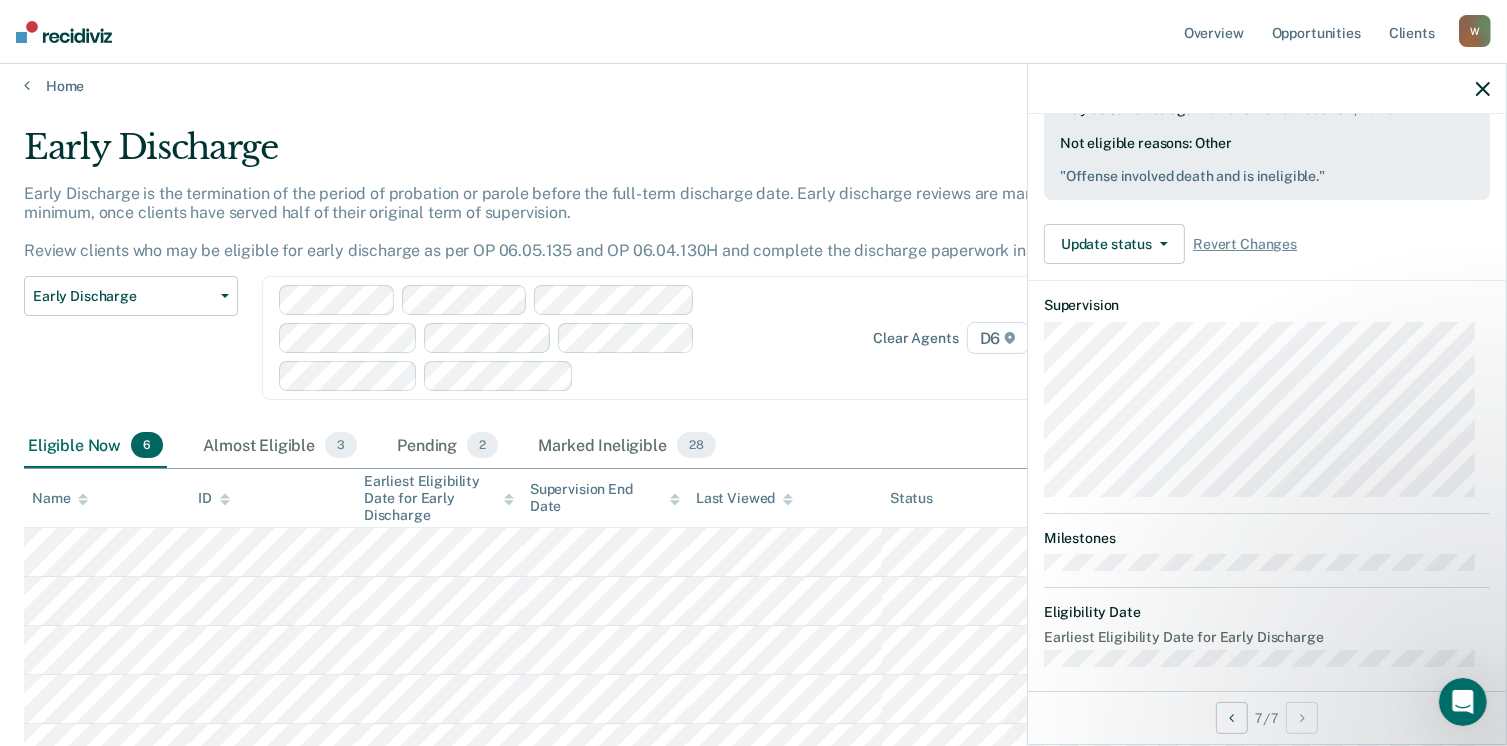 scroll, scrollTop: 0, scrollLeft: 0, axis: both 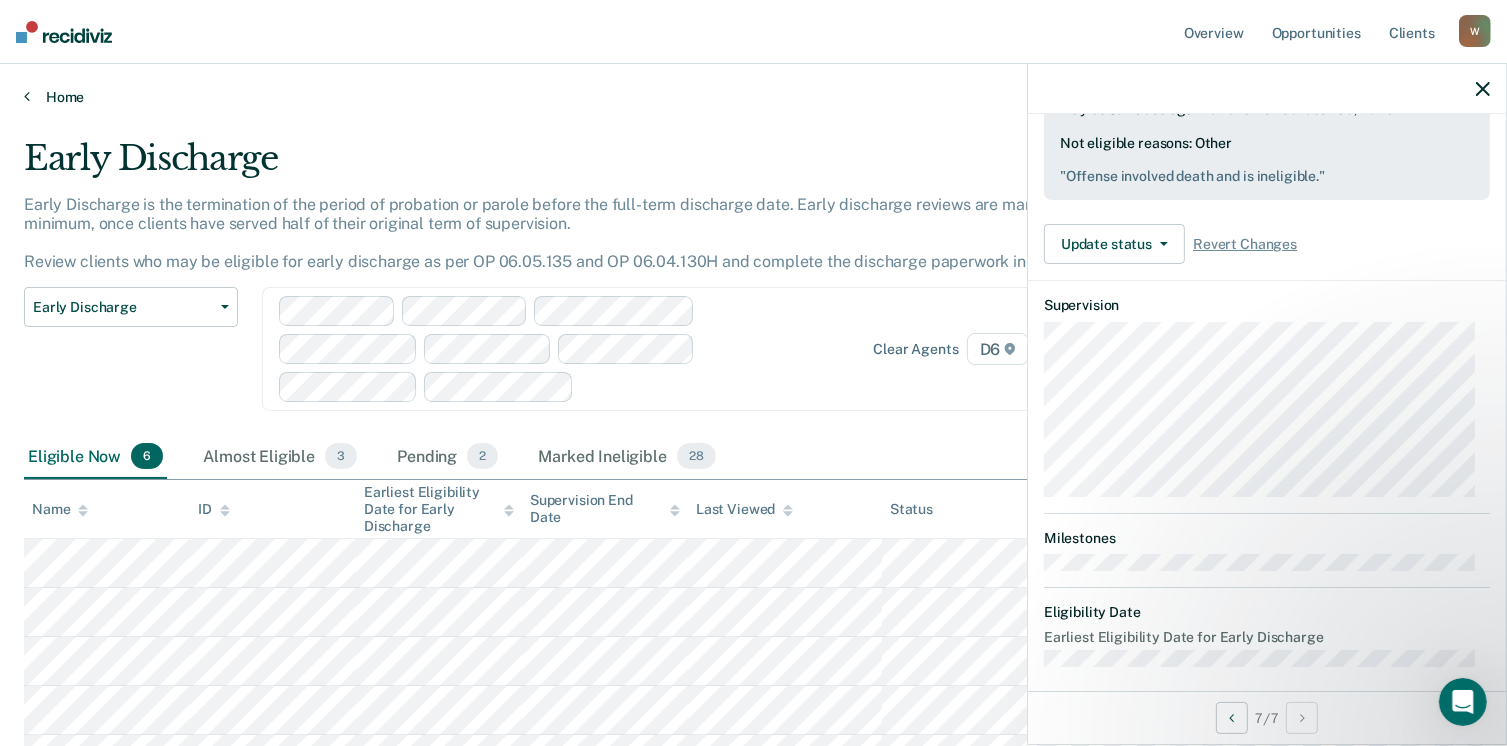 click on "Home" at bounding box center [753, 97] 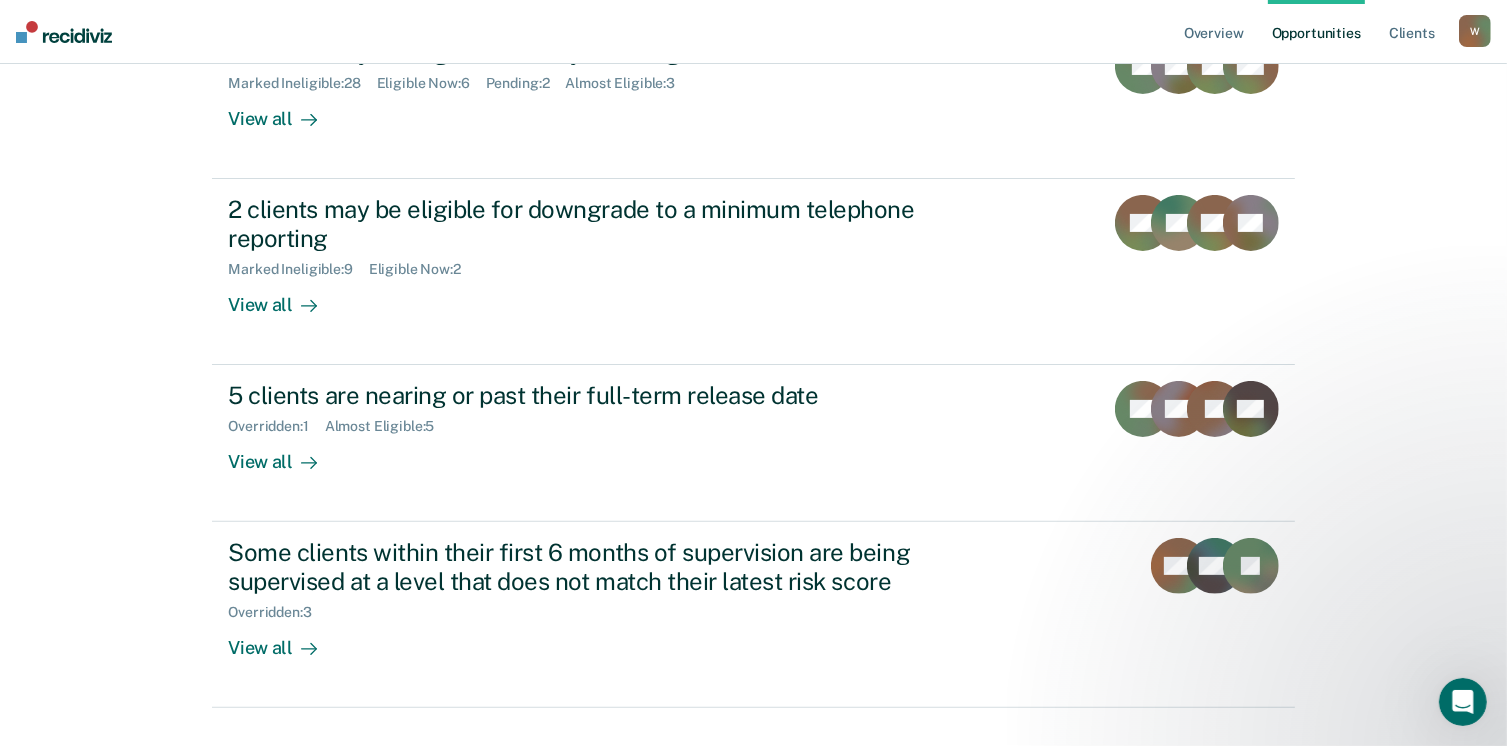 scroll, scrollTop: 512, scrollLeft: 0, axis: vertical 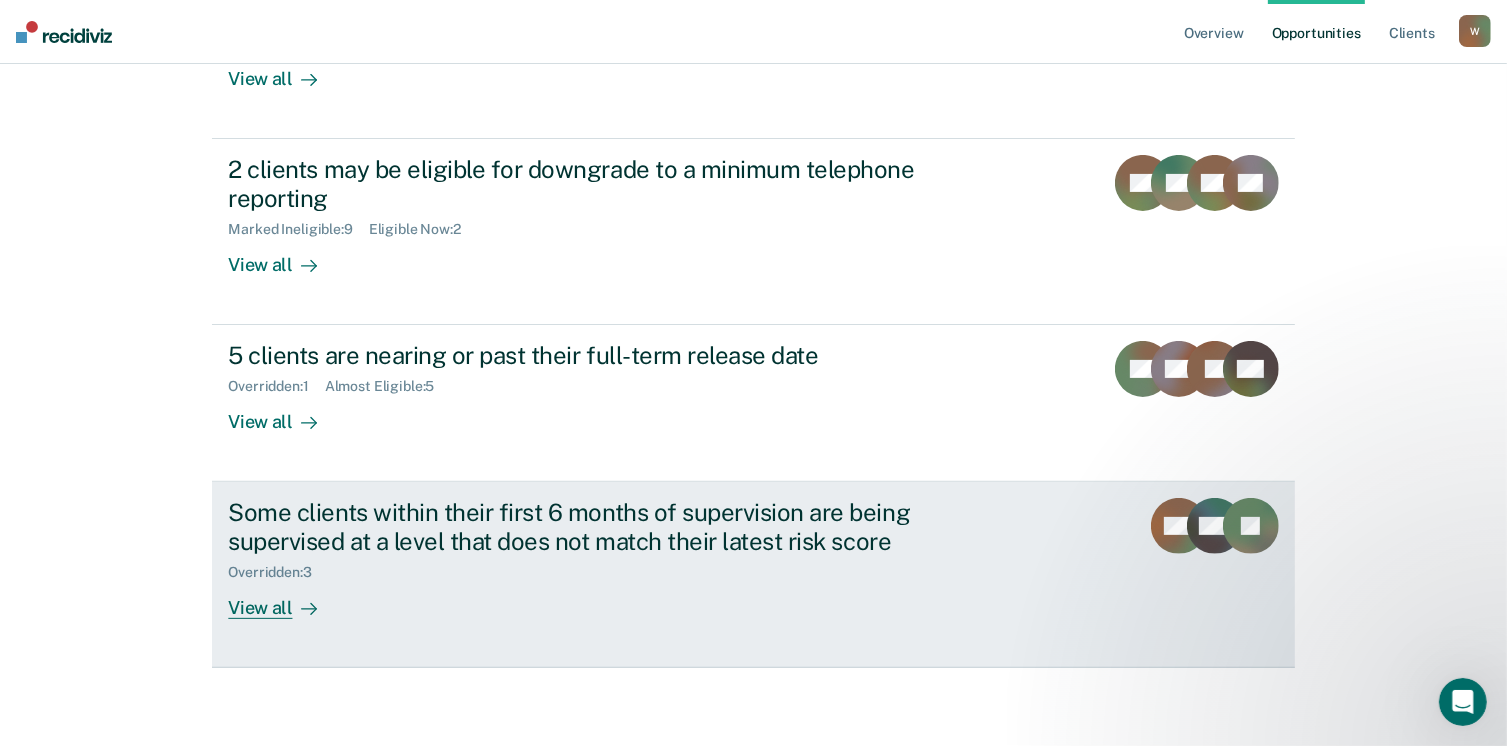 click on "View all" at bounding box center (284, 600) 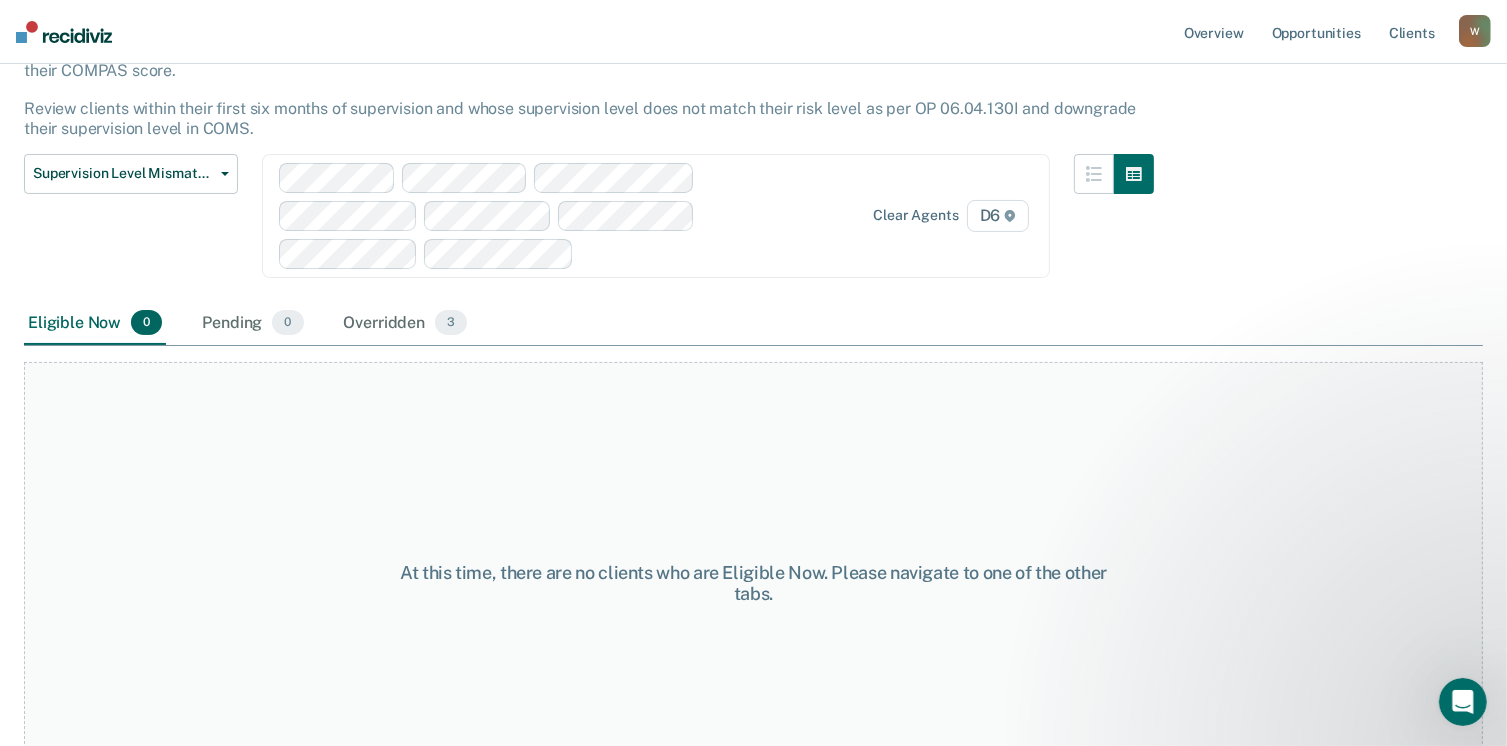 scroll, scrollTop: 200, scrollLeft: 0, axis: vertical 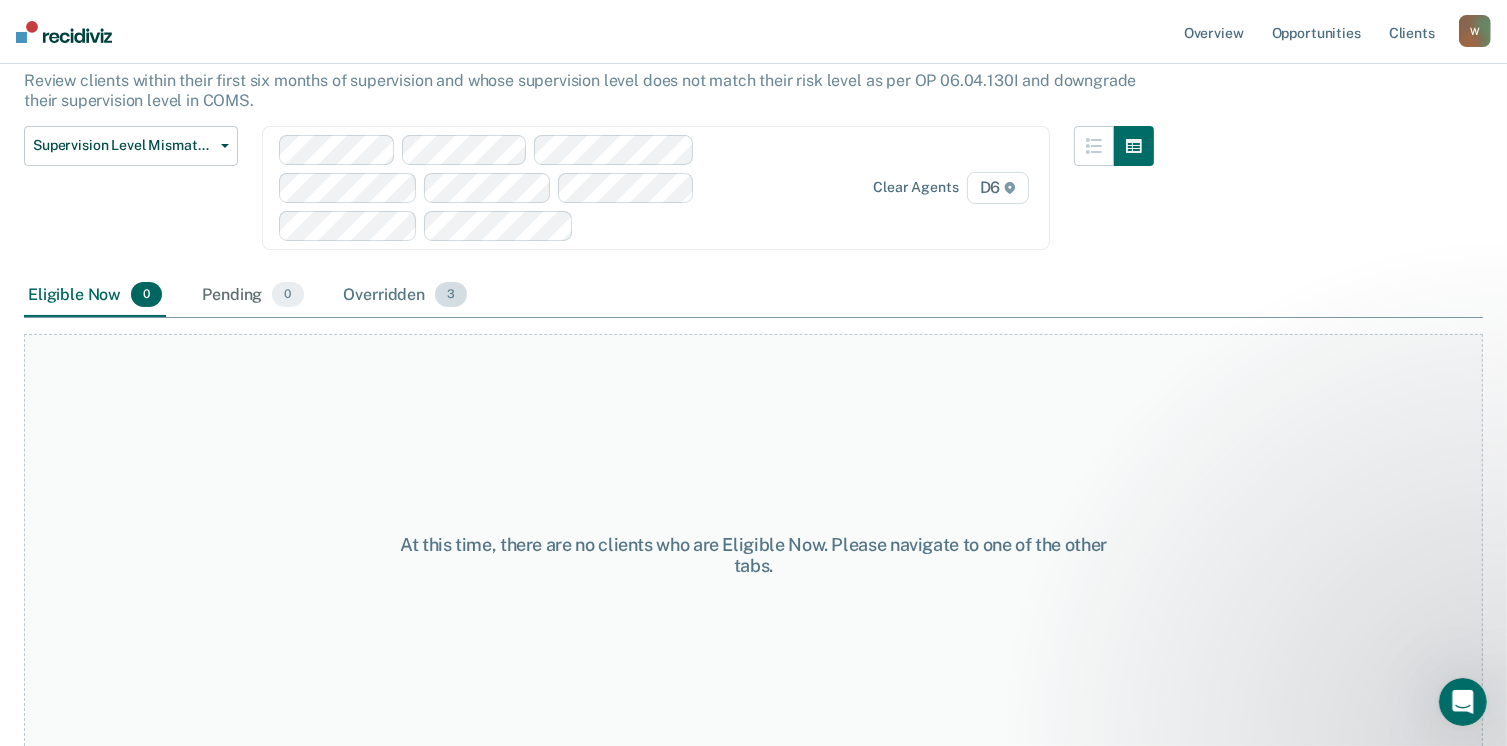 click on "Overridden 3" at bounding box center (406, 296) 